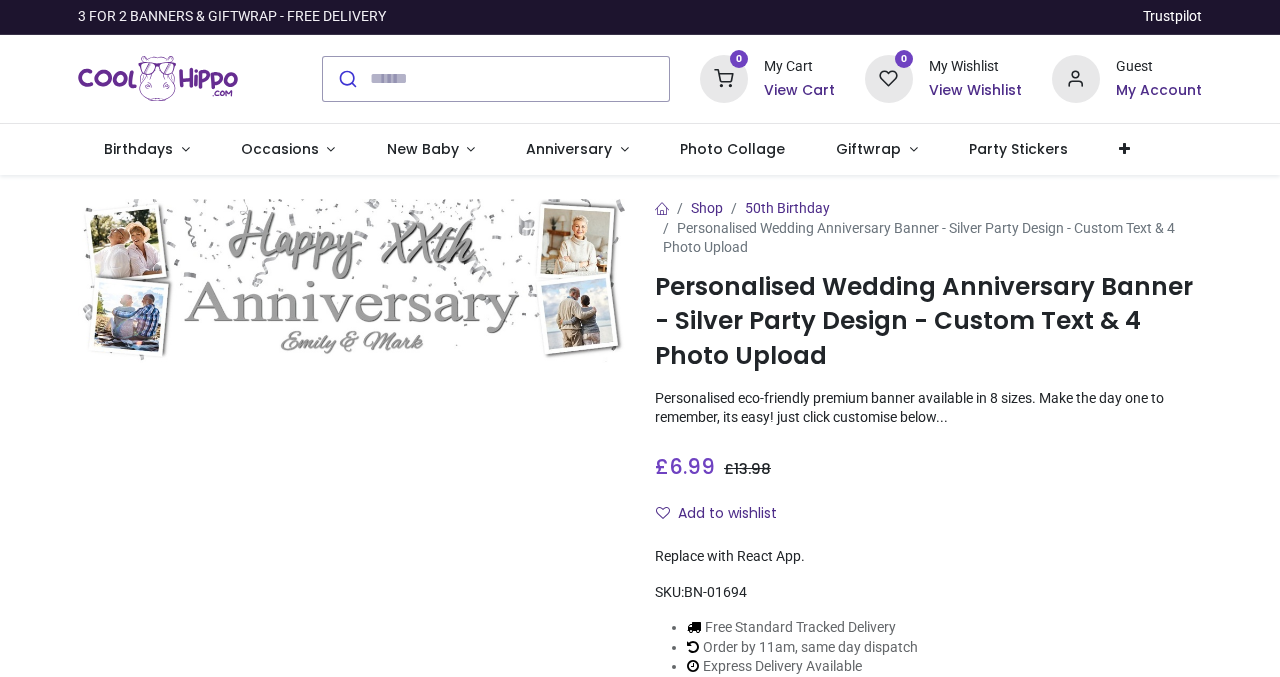 scroll, scrollTop: 0, scrollLeft: 0, axis: both 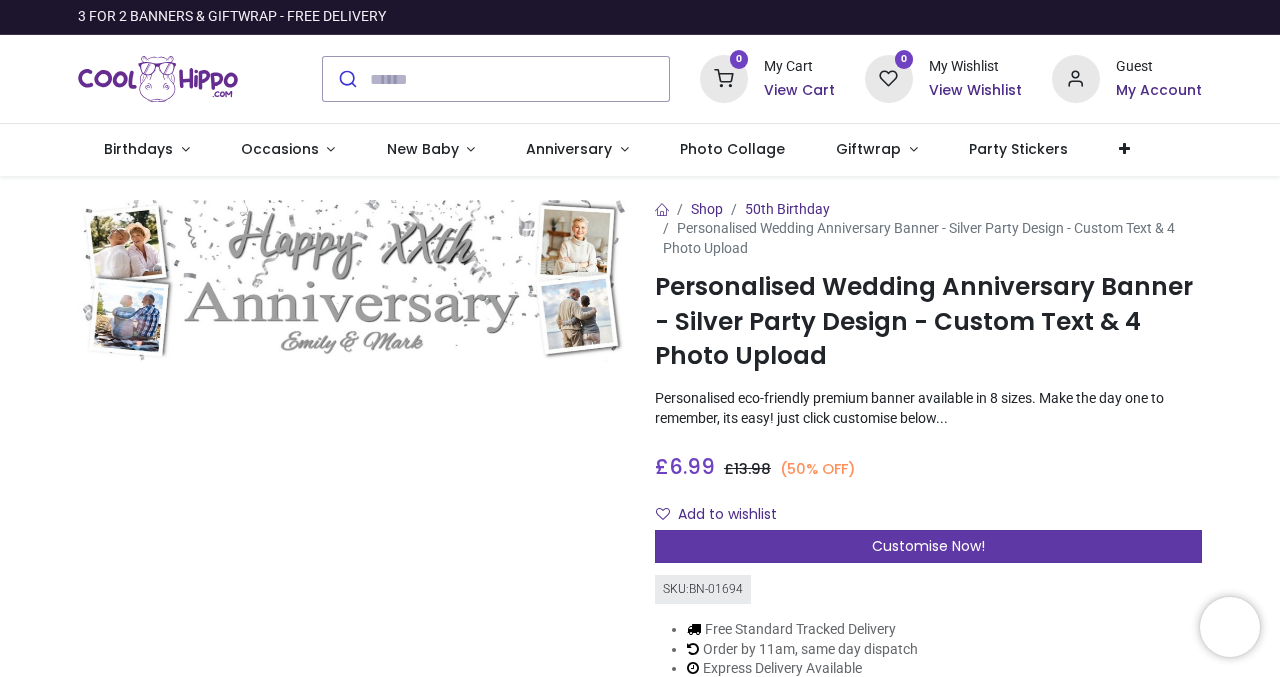 click on "Customise Now!" at bounding box center (928, 547) 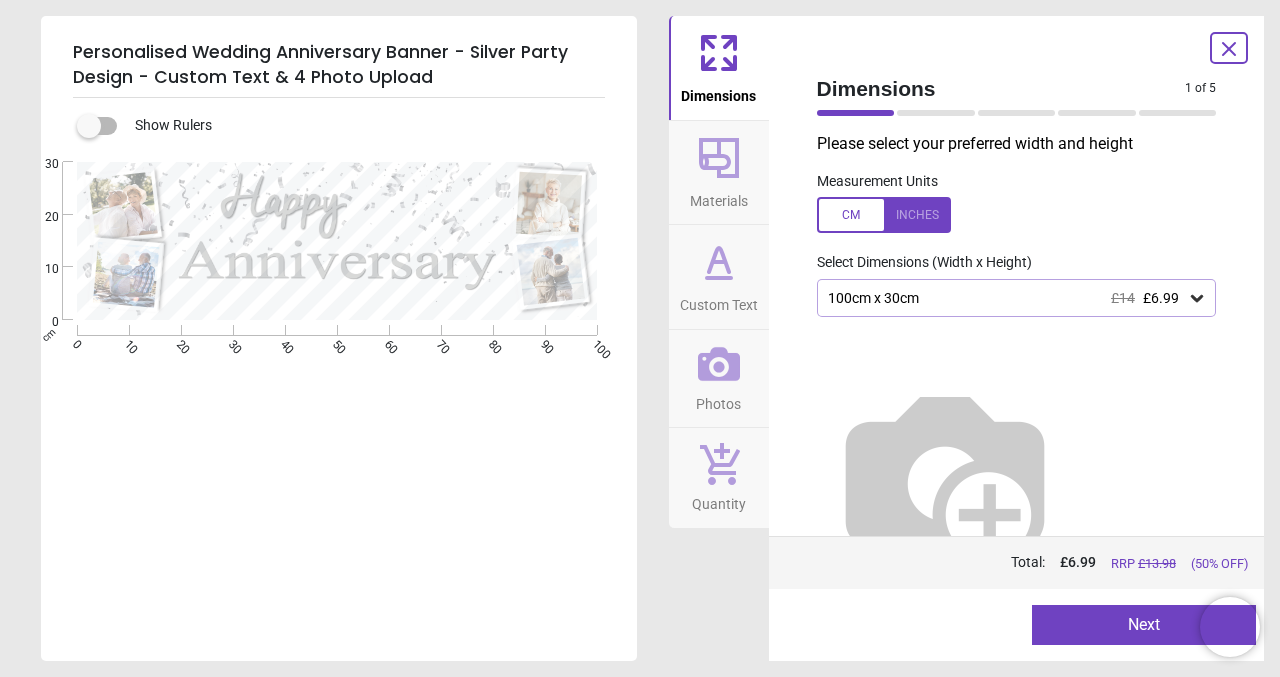 click at bounding box center (1017, 470) 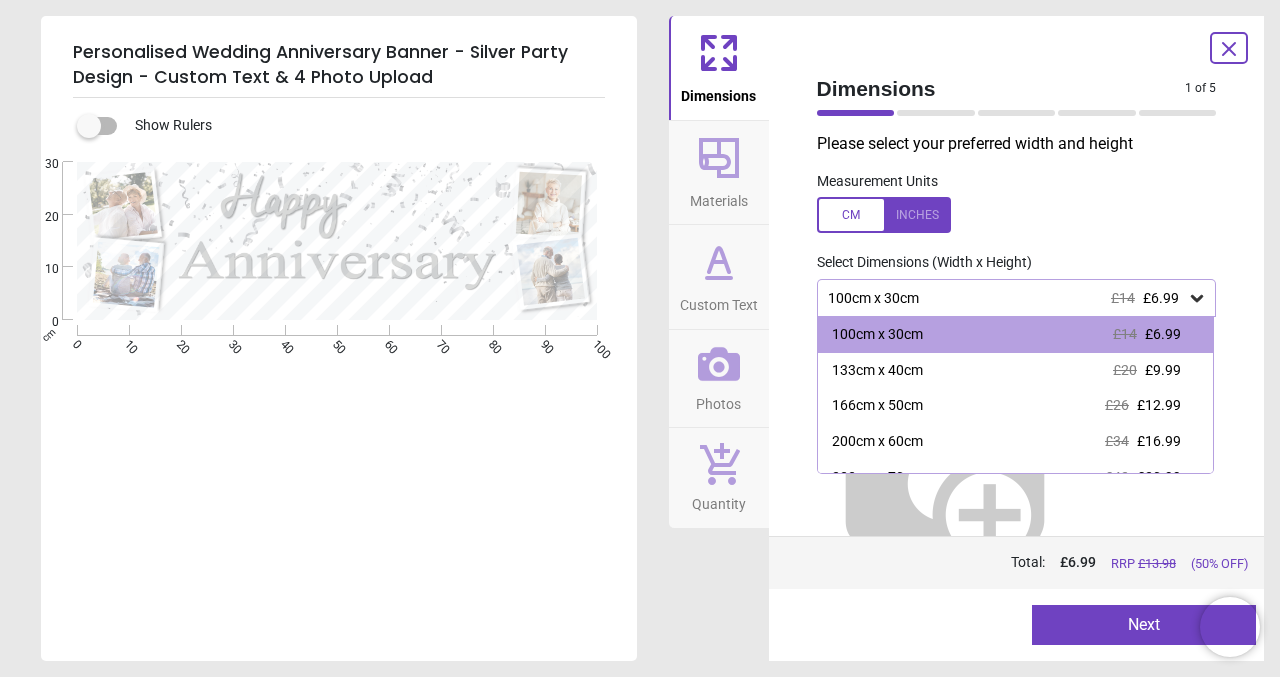 click on "100cm  x  30cm       £14 £6.99" at bounding box center (1017, 298) 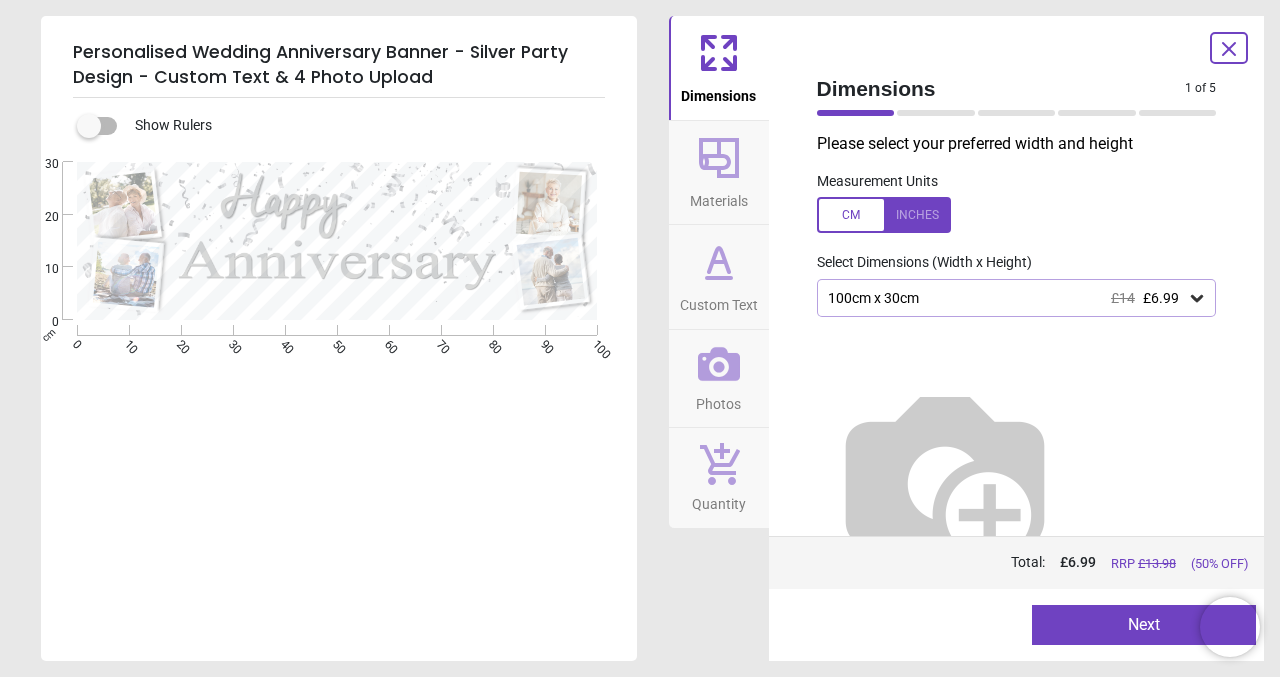 click on "Next" at bounding box center (1144, 625) 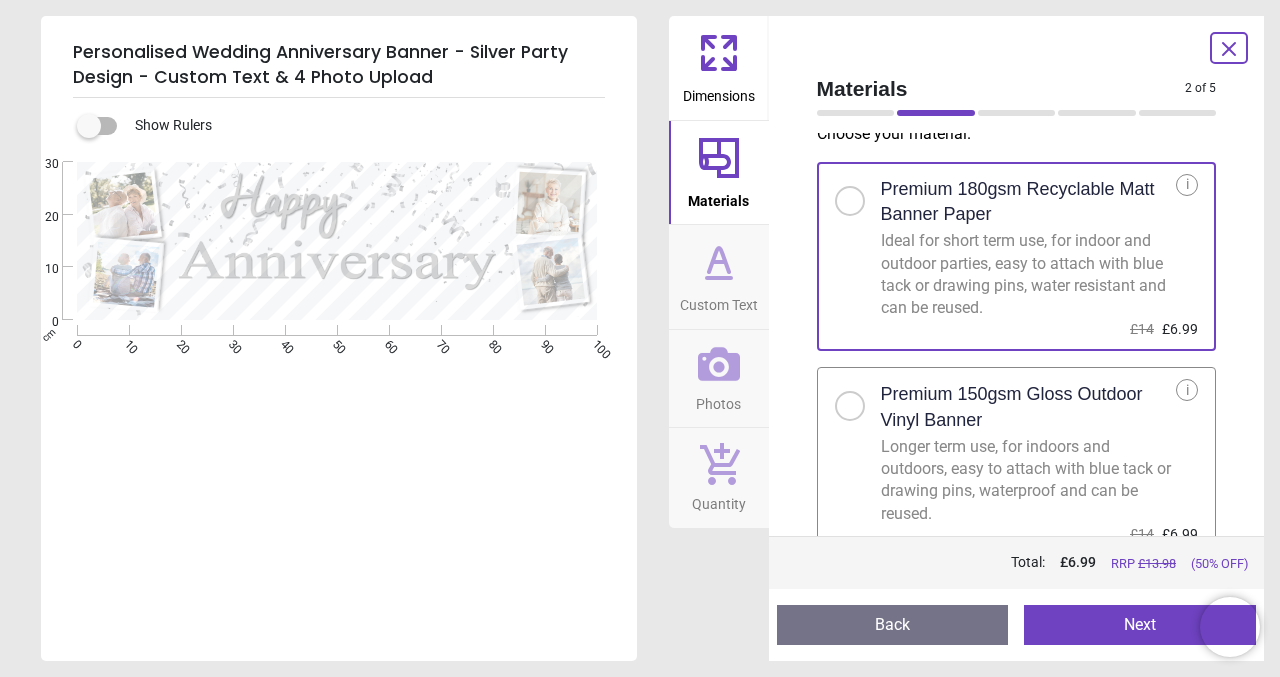 scroll, scrollTop: 28, scrollLeft: 0, axis: vertical 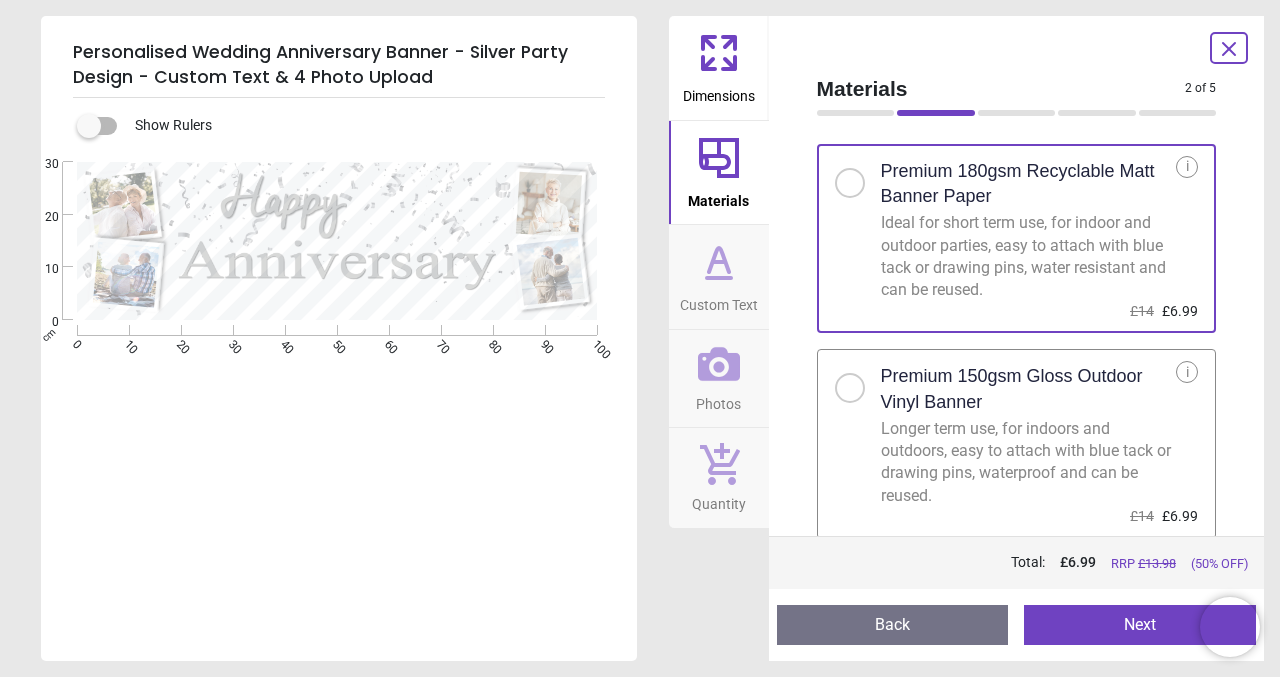 click on "Premium 150gsm Gloss Outdoor Vinyl Banner" at bounding box center [1029, 389] 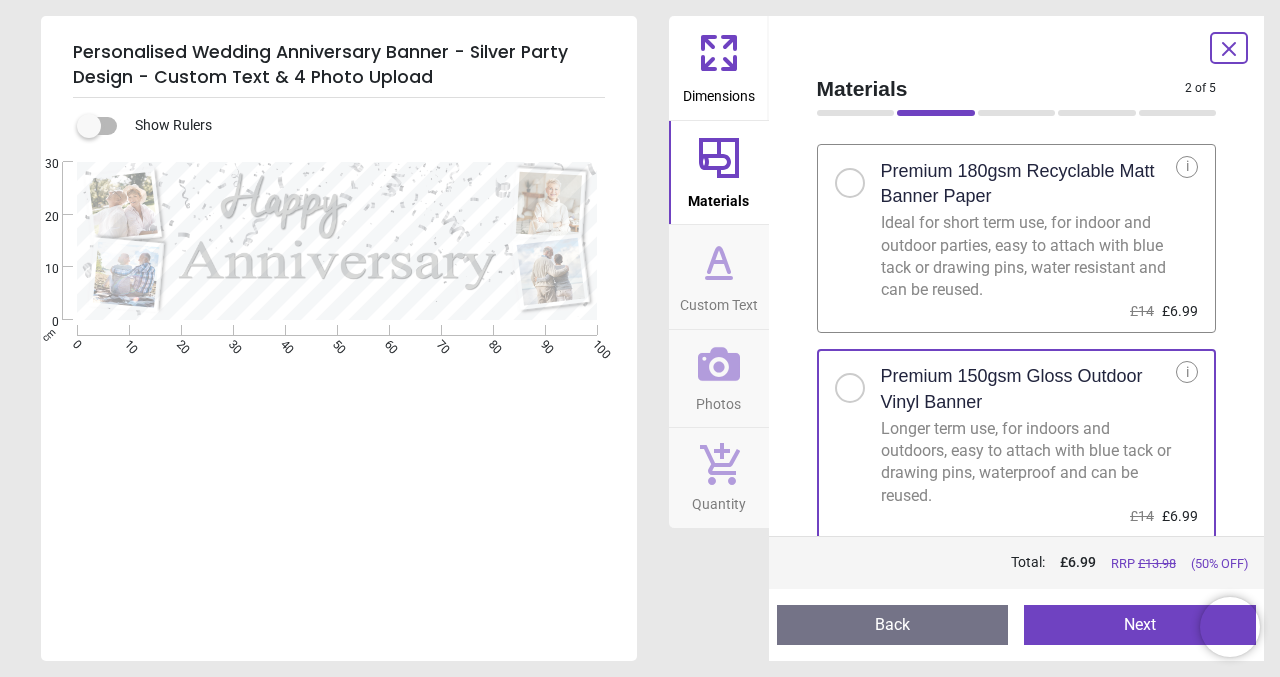 click on "Next" at bounding box center [1140, 625] 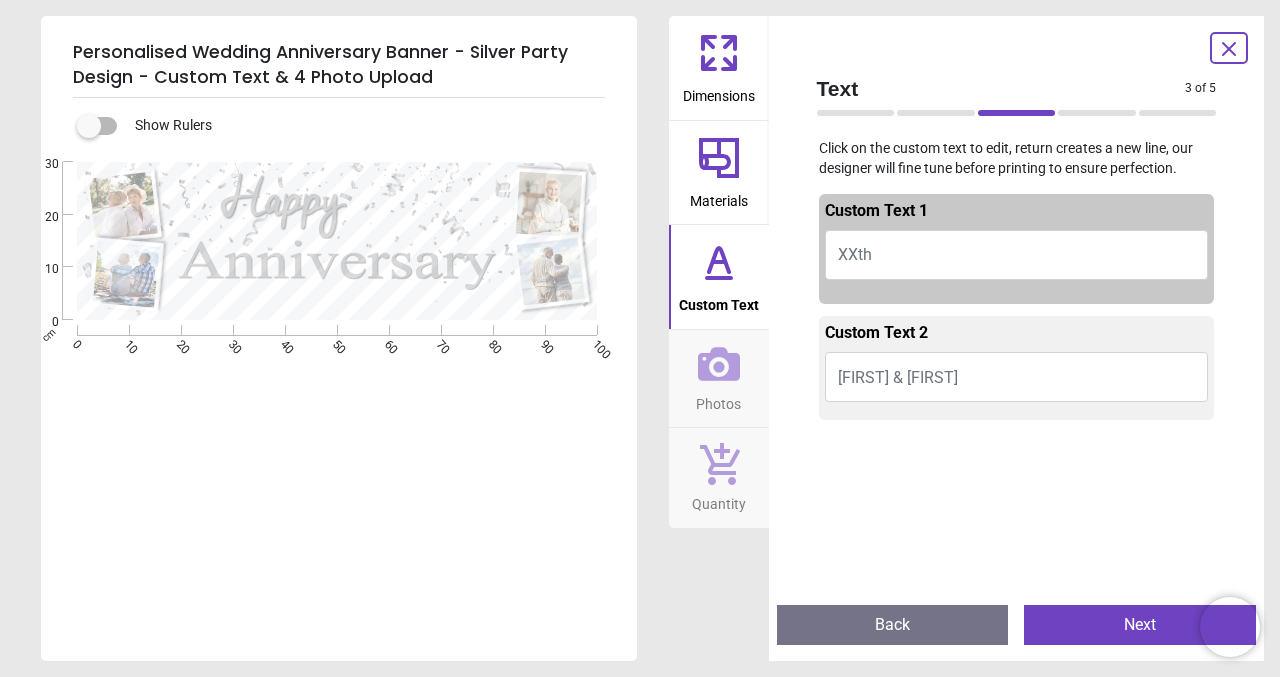 click on "XXth" at bounding box center [1017, 255] 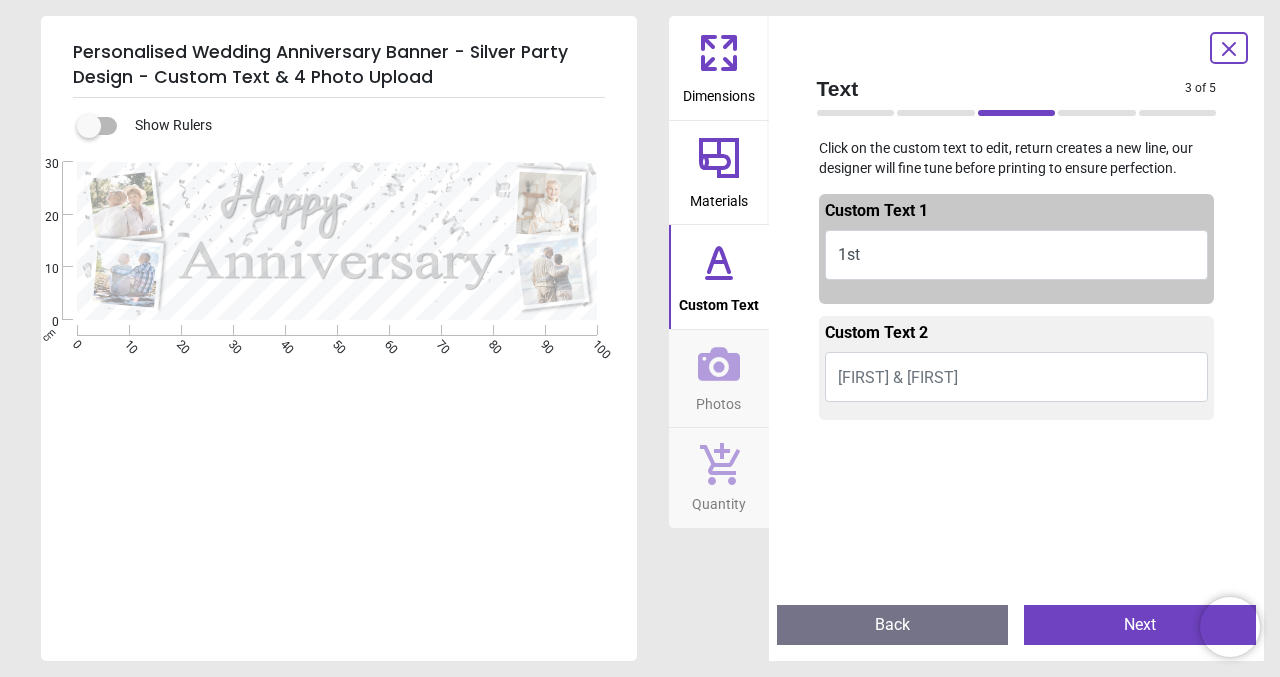 type on "***" 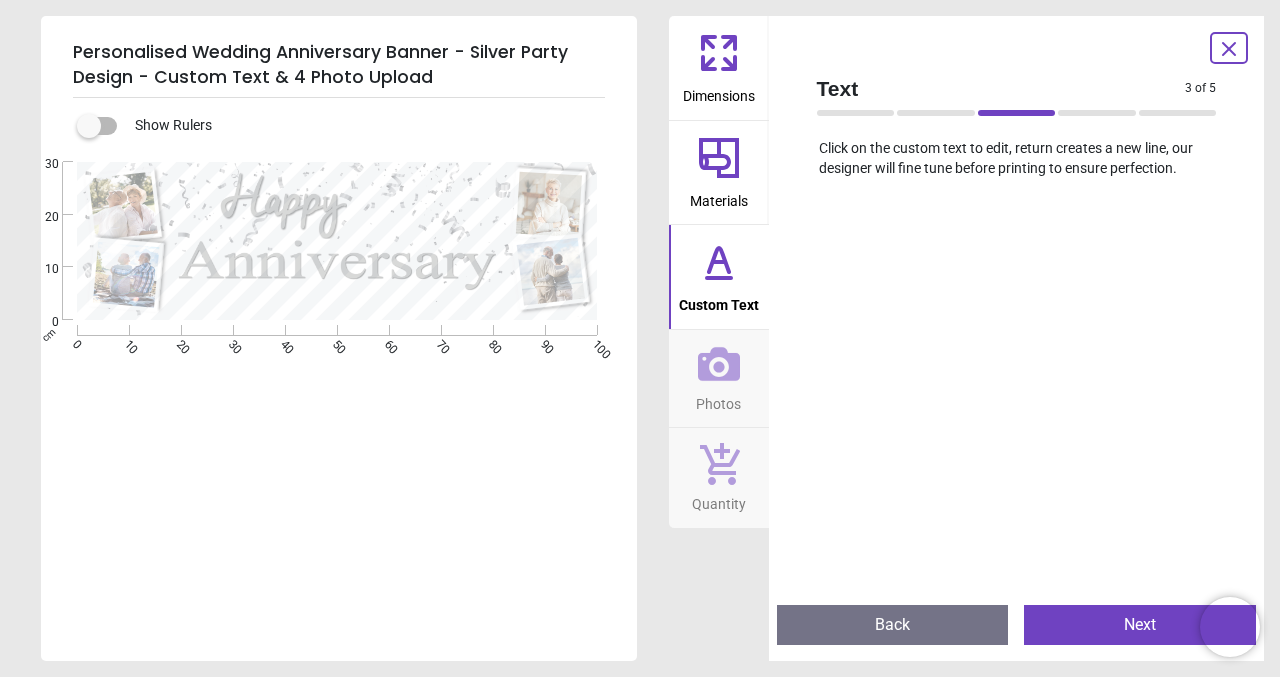 scroll, scrollTop: 0, scrollLeft: 0, axis: both 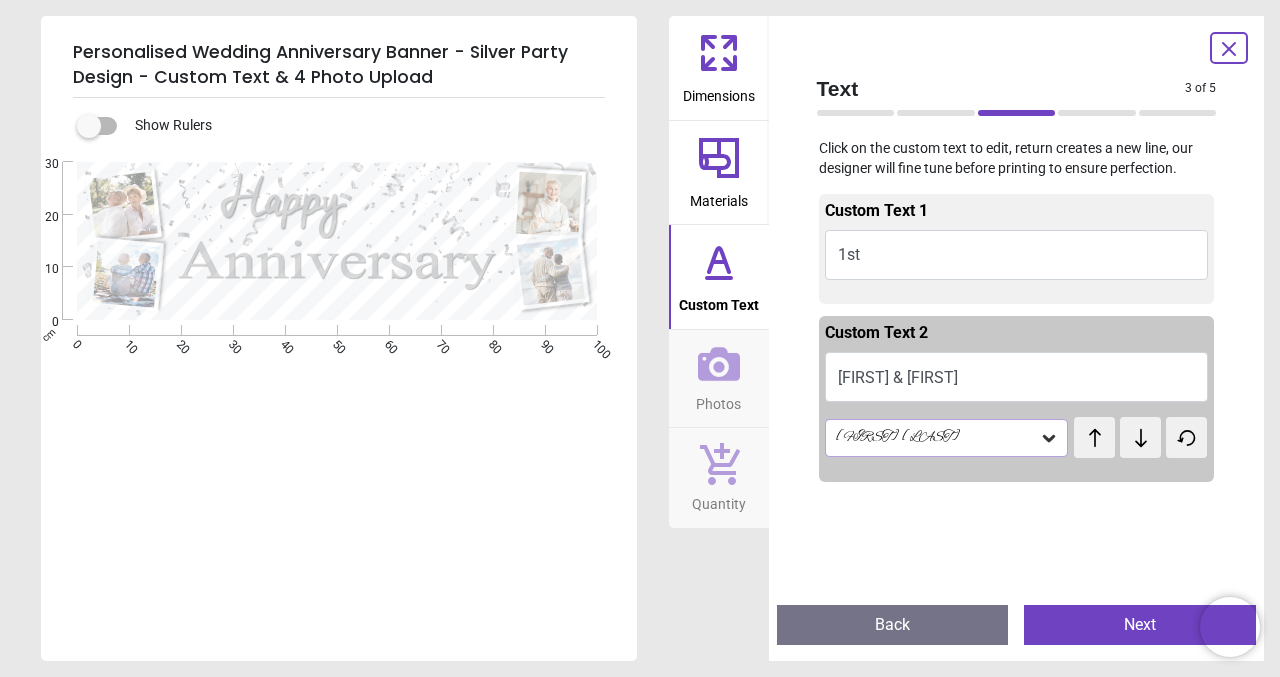 type on "**********" 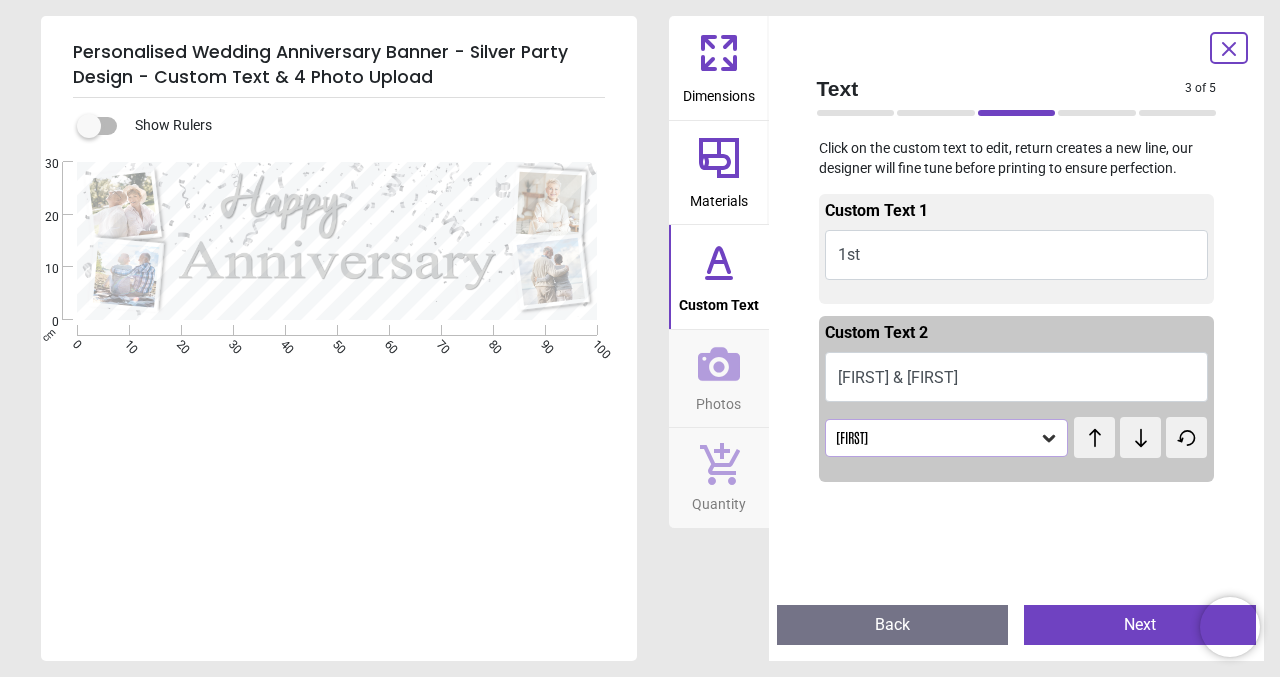click 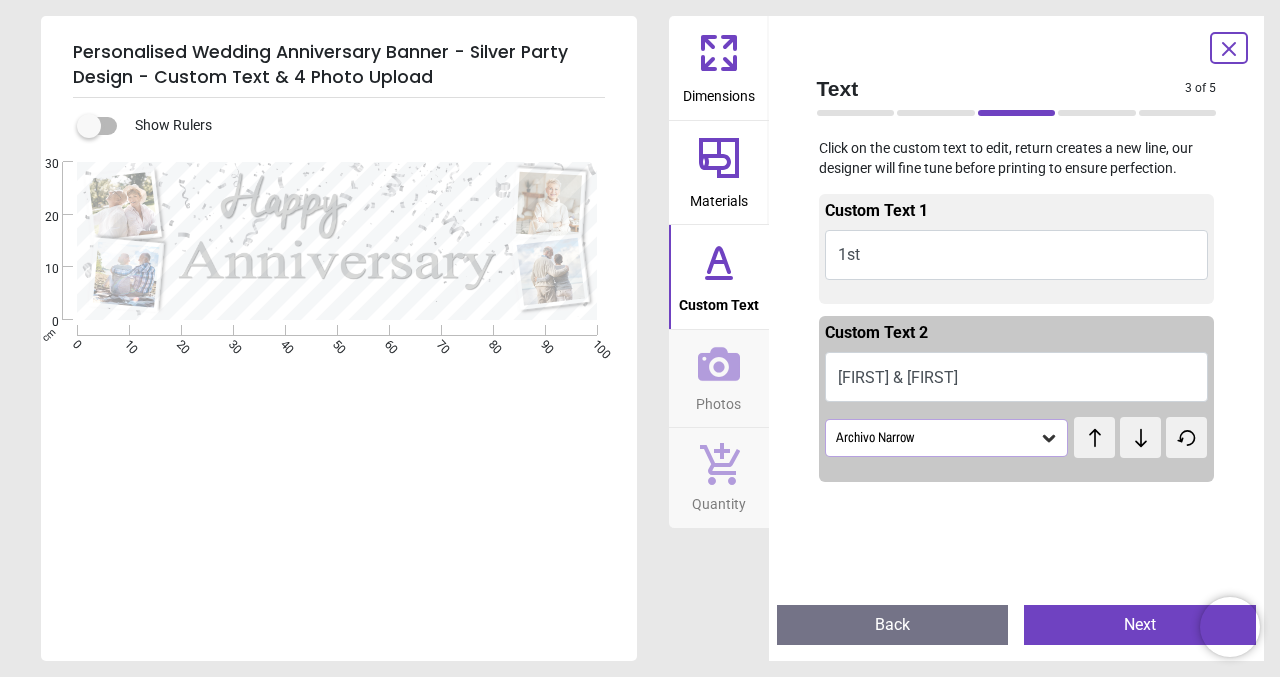 click 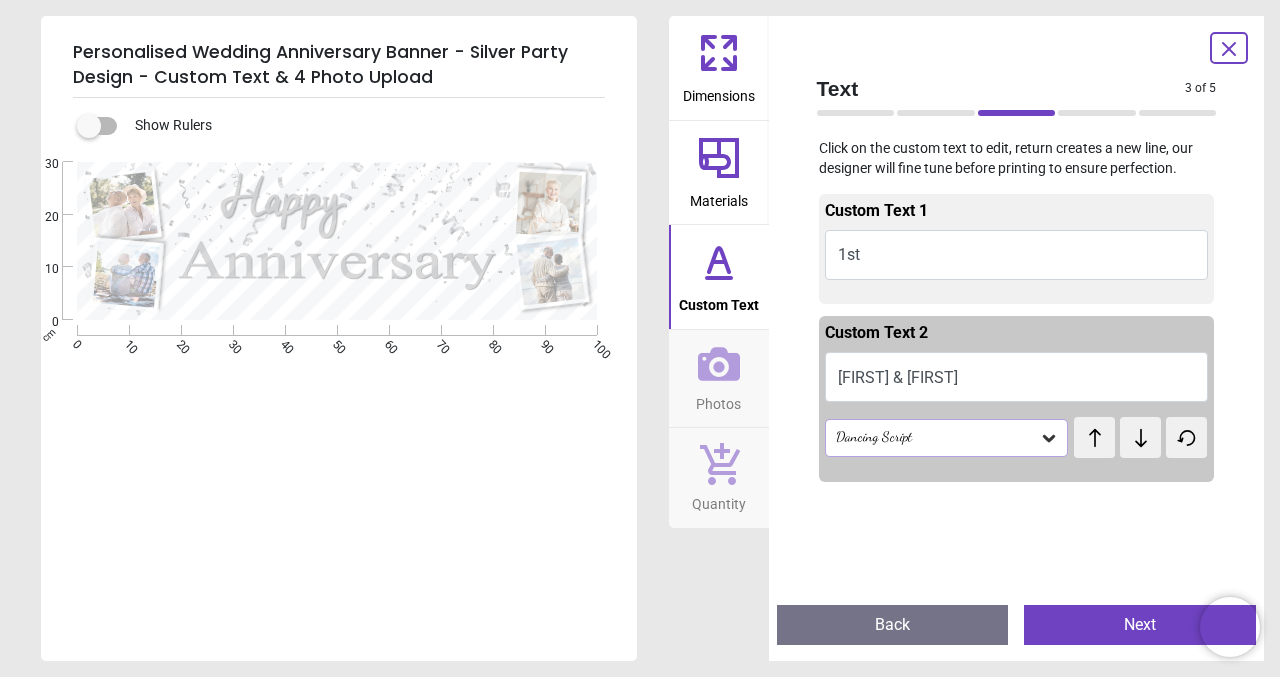 click 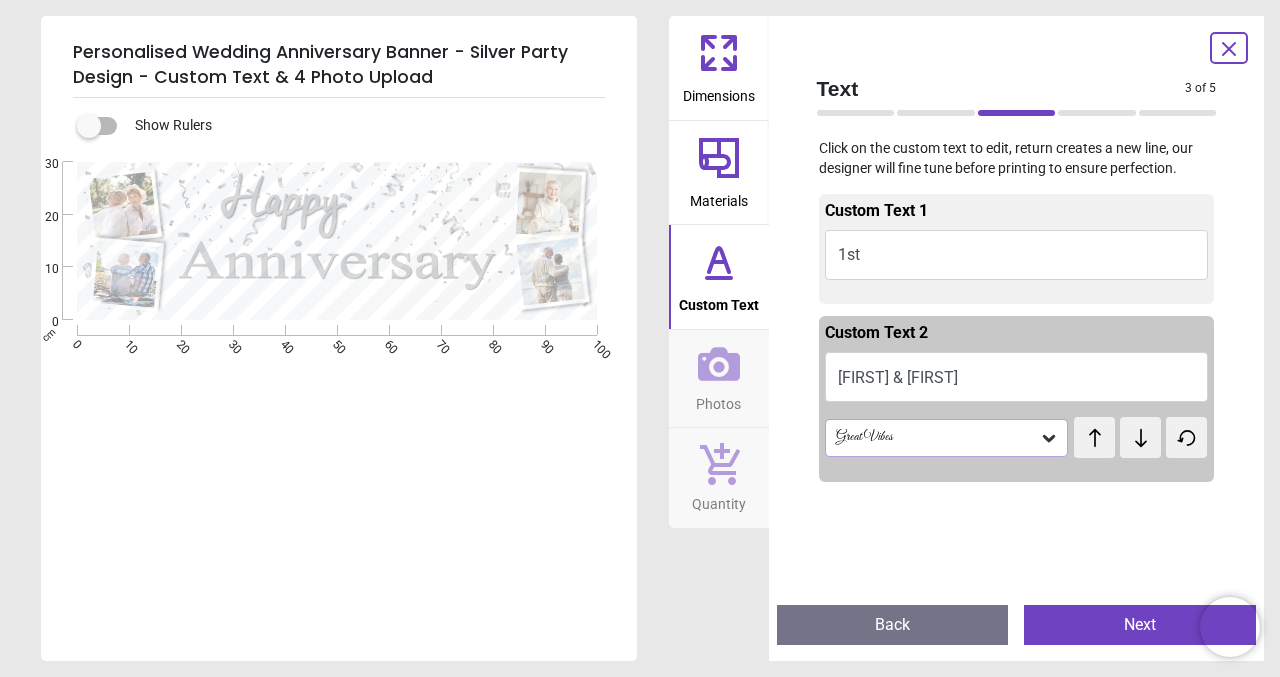 click on "test" at bounding box center (1098, 426) 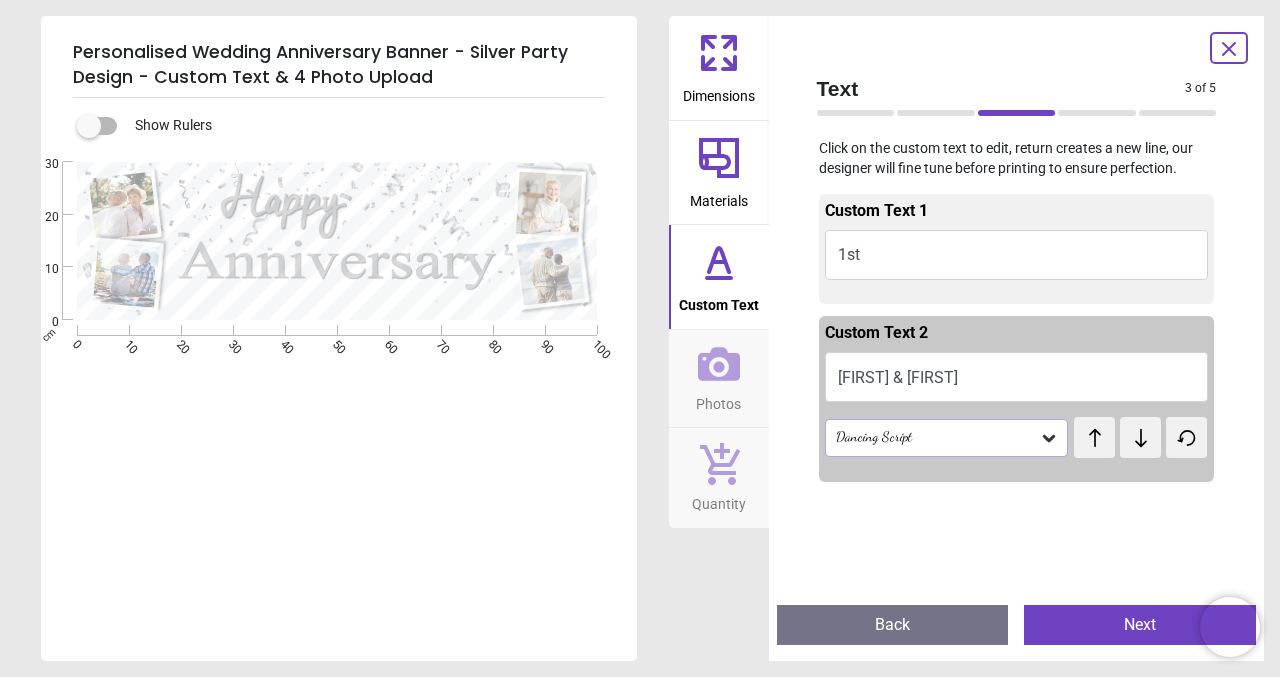 click on "Next" at bounding box center (1140, 625) 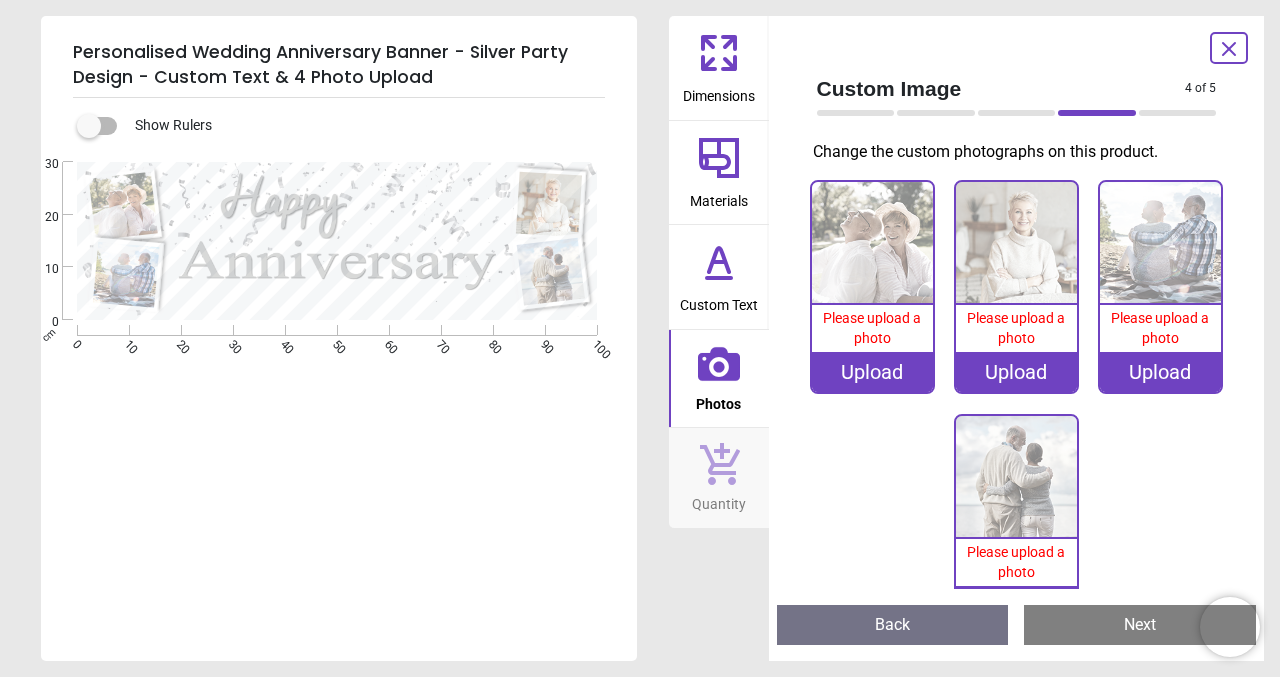 drag, startPoint x: 851, startPoint y: 120, endPoint x: 800, endPoint y: 460, distance: 343.8037 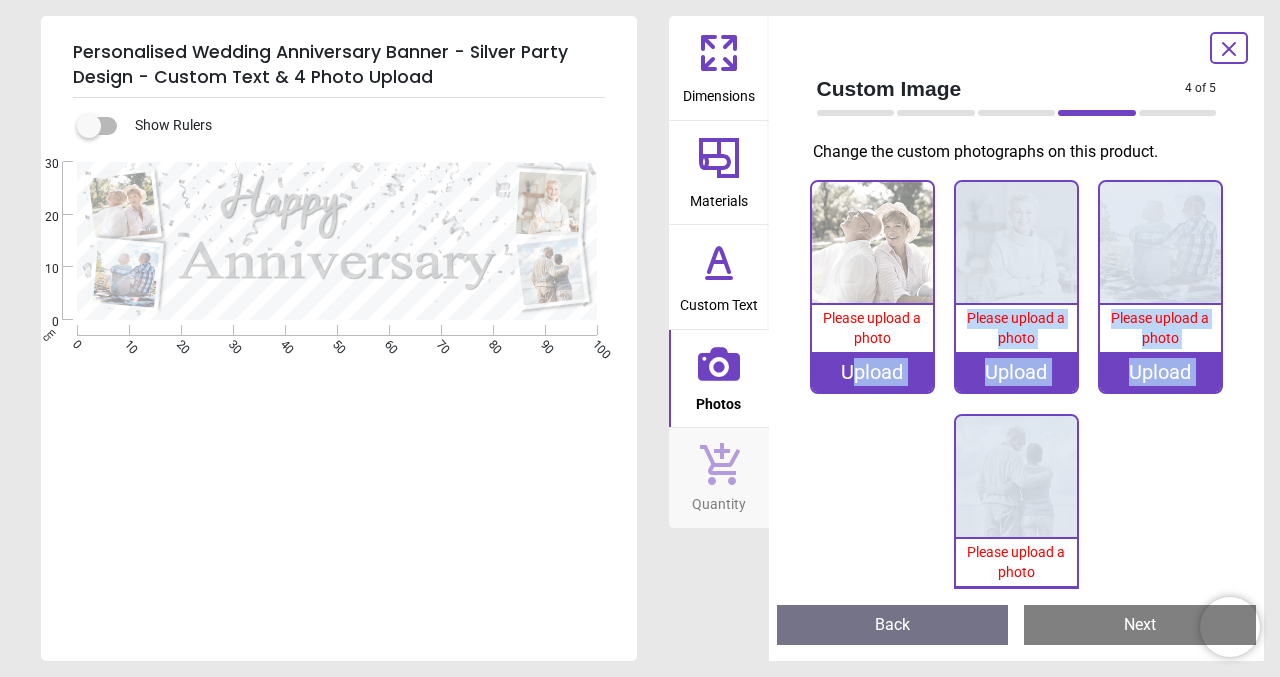 drag, startPoint x: 857, startPoint y: 481, endPoint x: 840, endPoint y: 534, distance: 55.65968 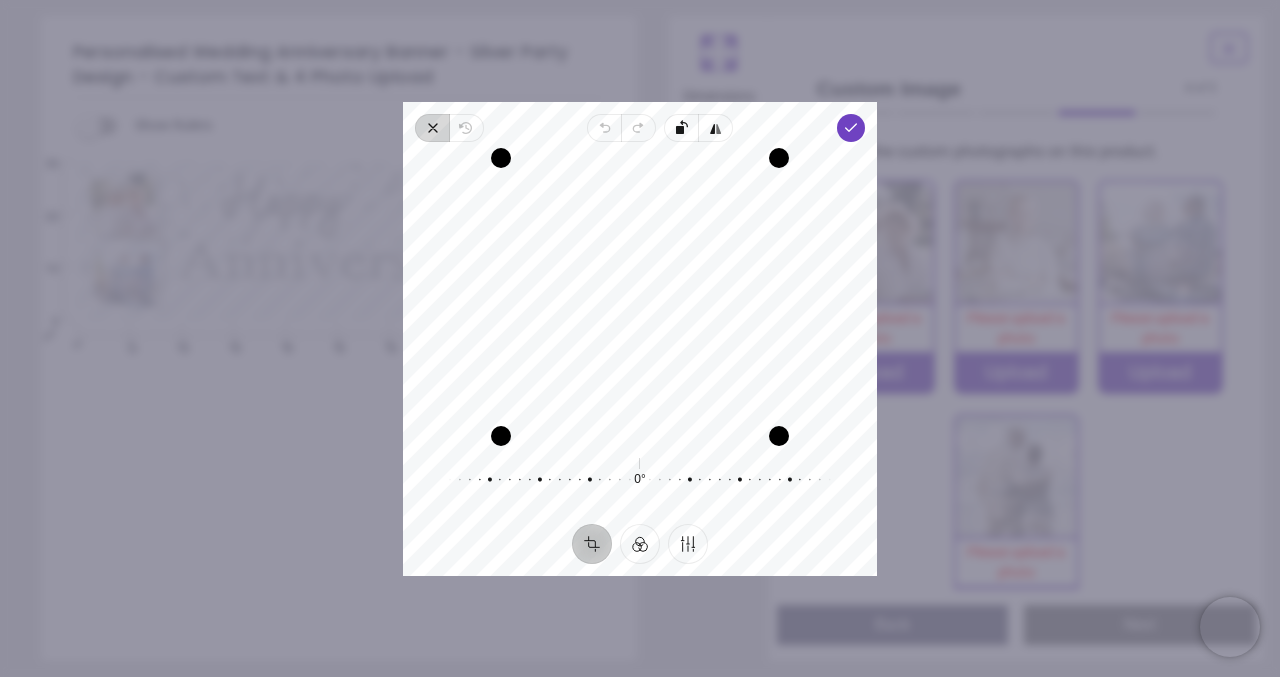 click on "Close" at bounding box center [432, 128] 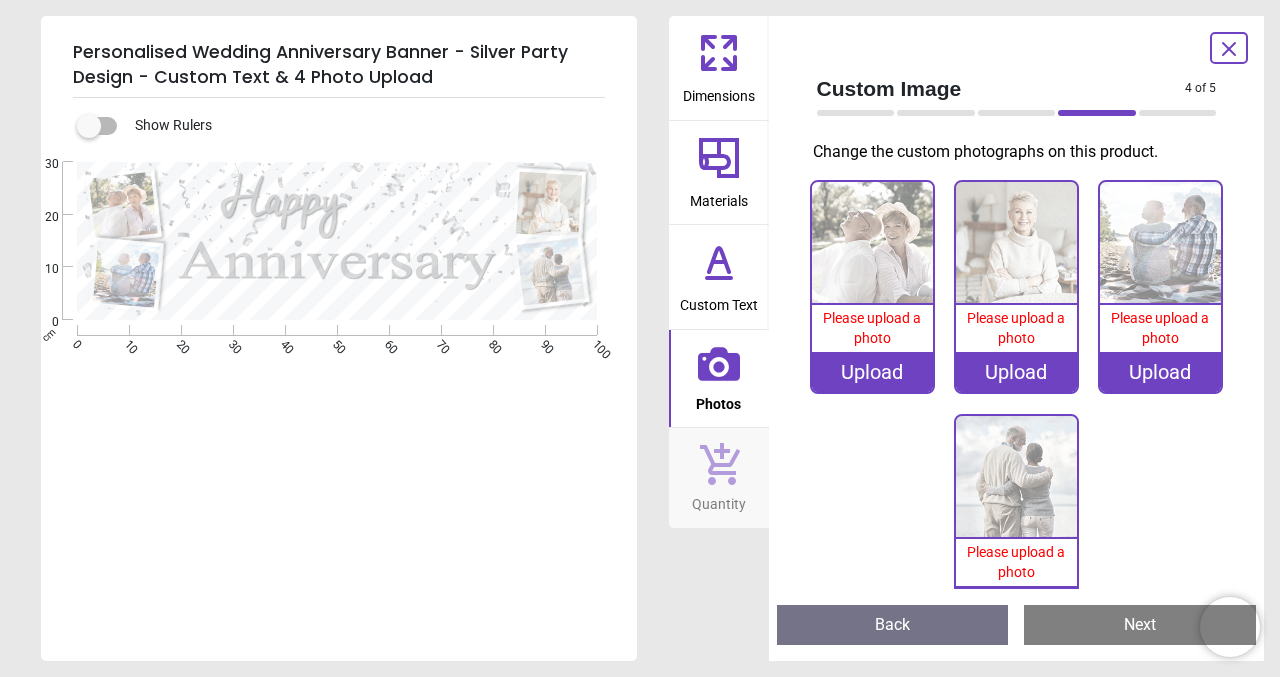 click on "Please upload a photo" at bounding box center [1016, 328] 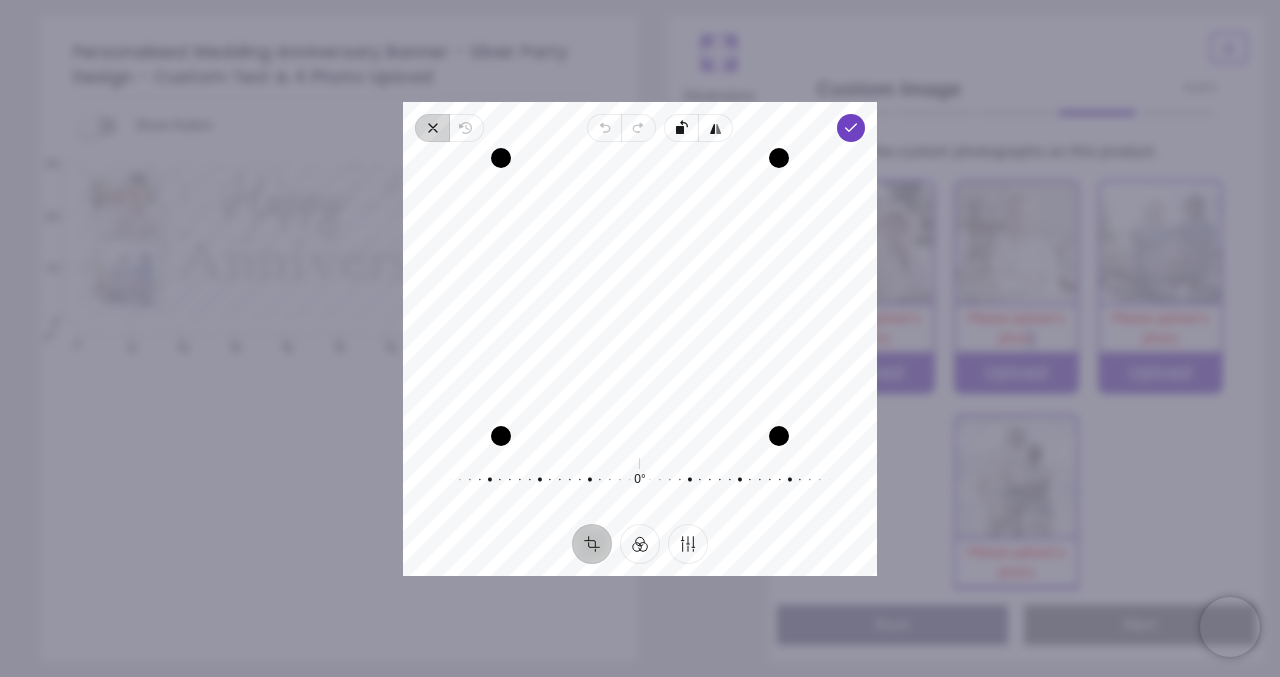click 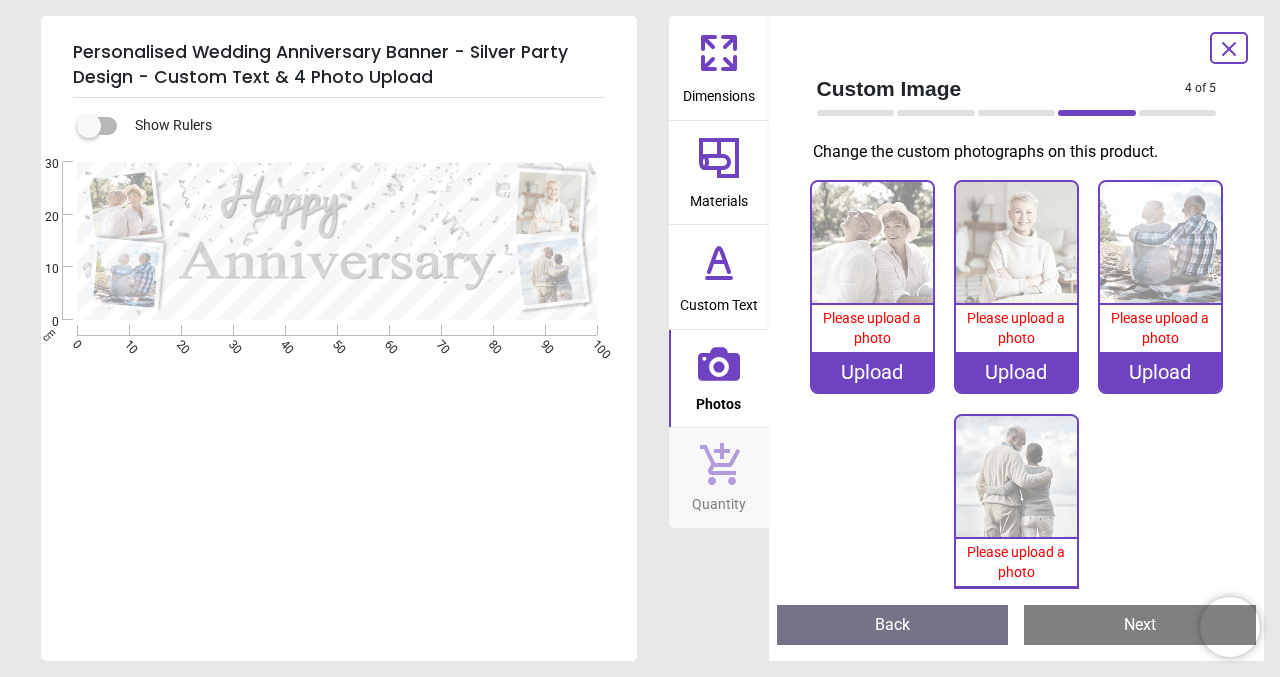 click on "Upload" at bounding box center [1016, 372] 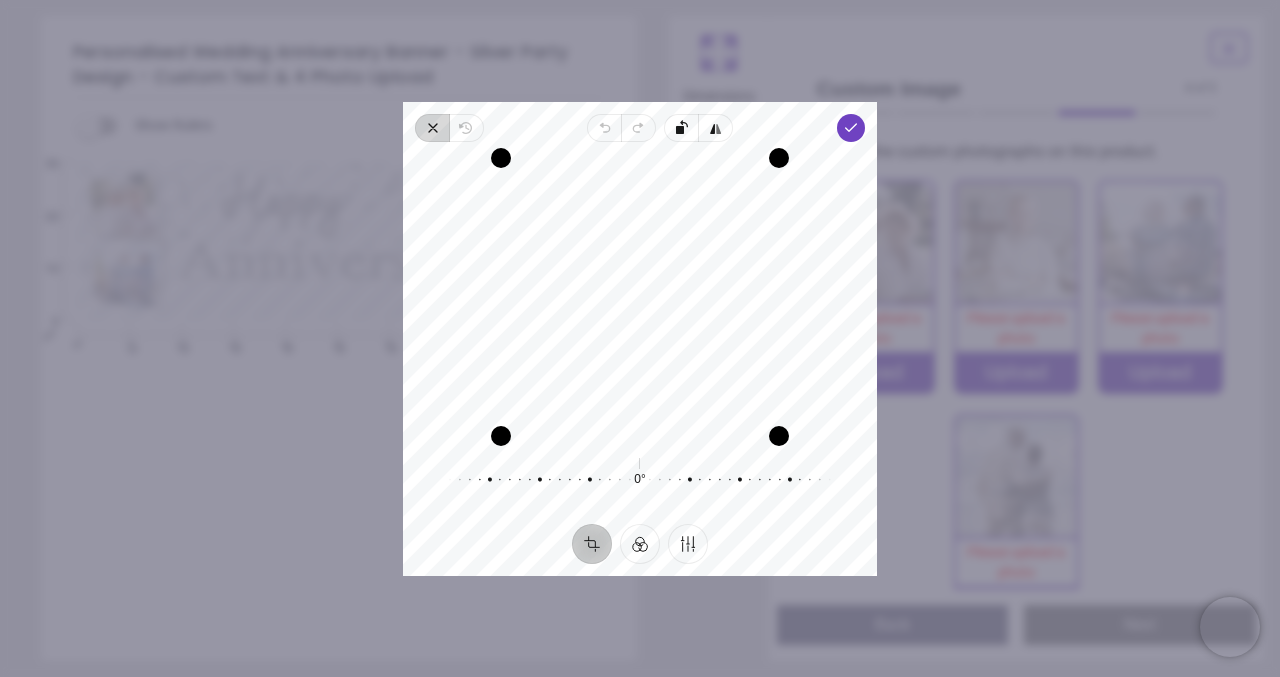 click on "Close" at bounding box center [432, 128] 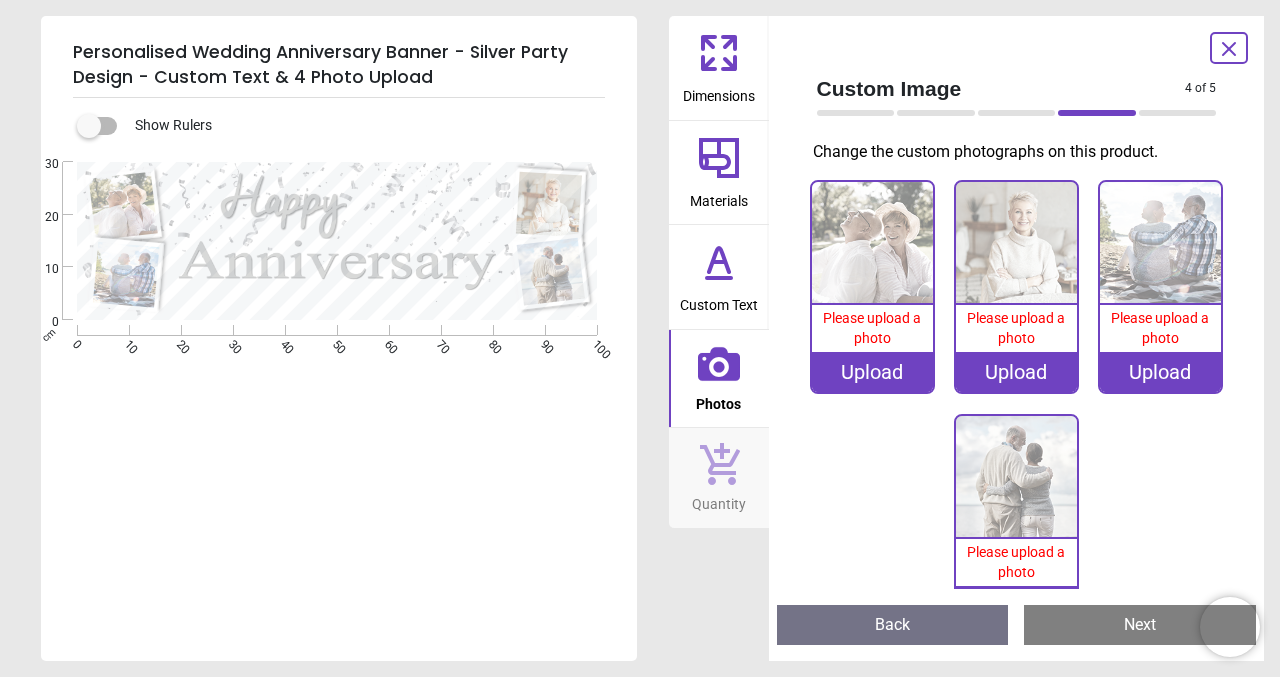 click on "Upload" at bounding box center [1016, 372] 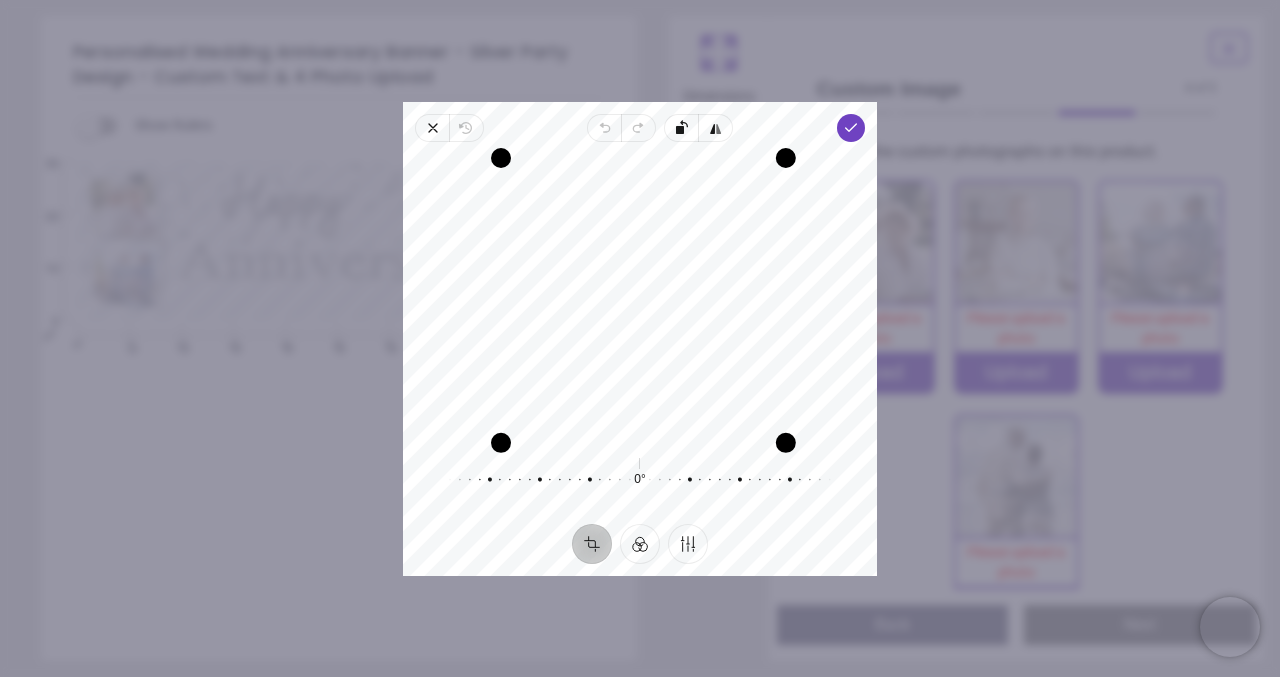 drag, startPoint x: 778, startPoint y: 441, endPoint x: 807, endPoint y: 488, distance: 55.226807 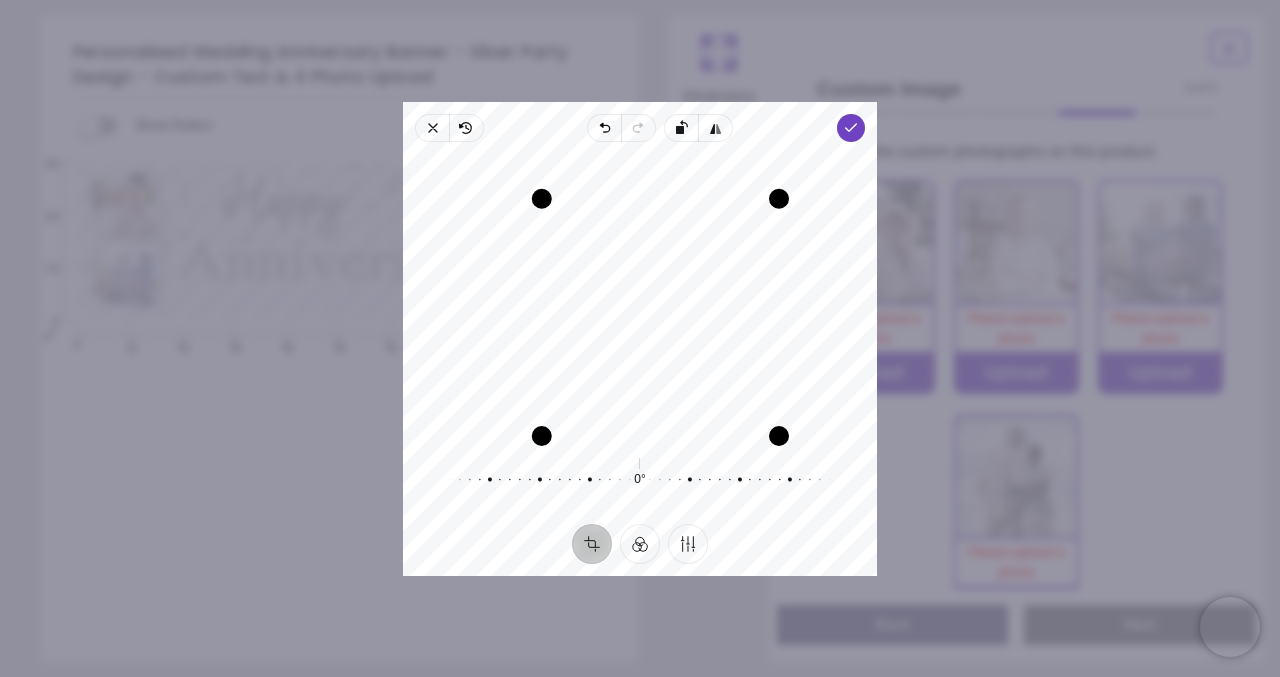 drag, startPoint x: 525, startPoint y: 189, endPoint x: 536, endPoint y: 208, distance: 21.954498 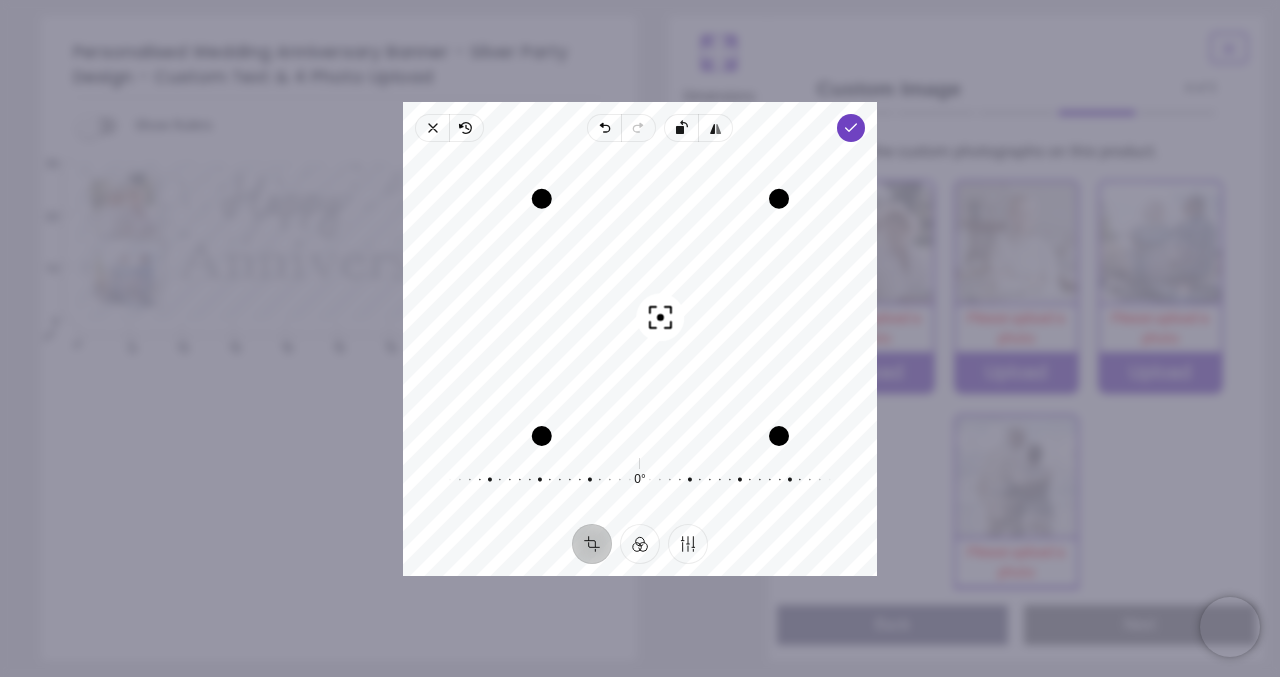 drag, startPoint x: 690, startPoint y: 279, endPoint x: 712, endPoint y: 241, distance: 43.908997 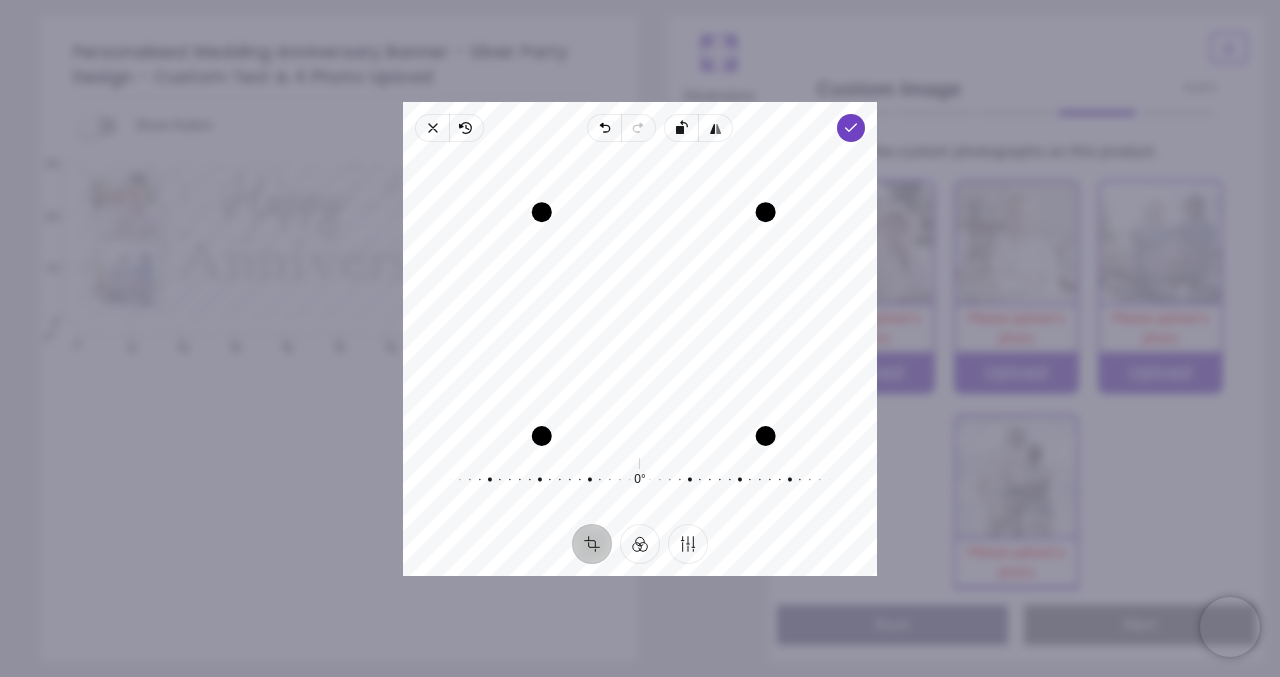 drag, startPoint x: 771, startPoint y: 200, endPoint x: 740, endPoint y: 197, distance: 31.144823 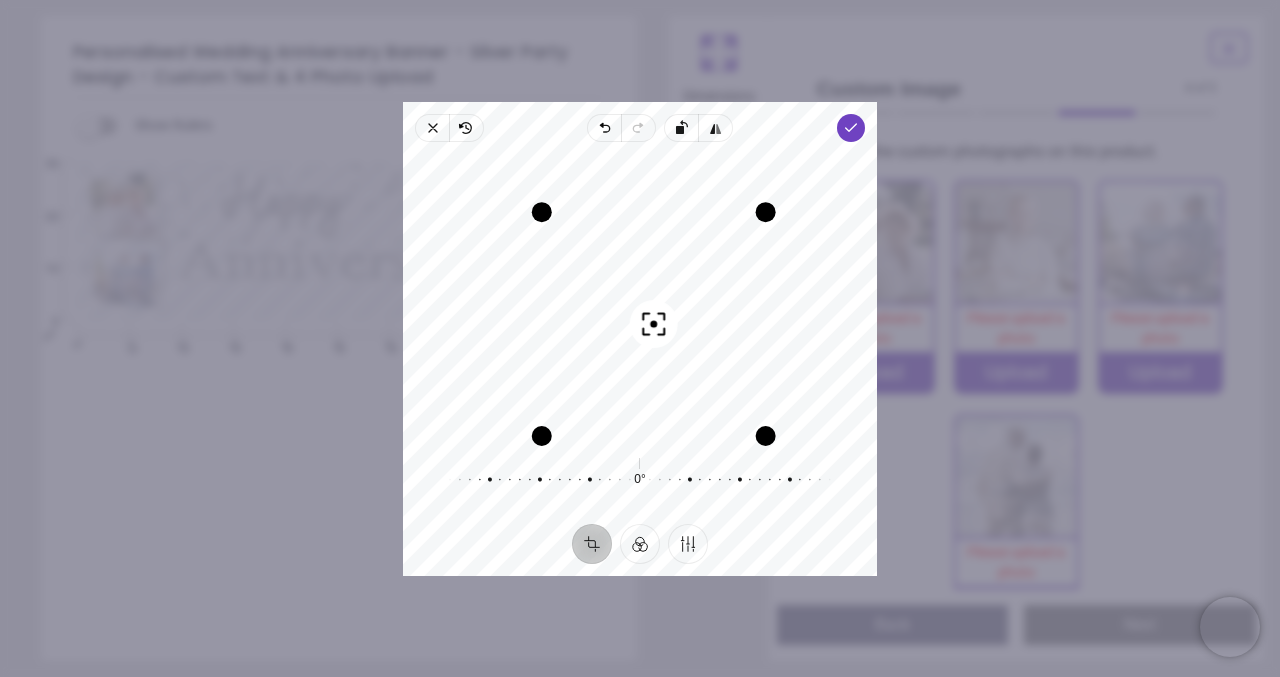 click on "Recenter" at bounding box center [640, 297] 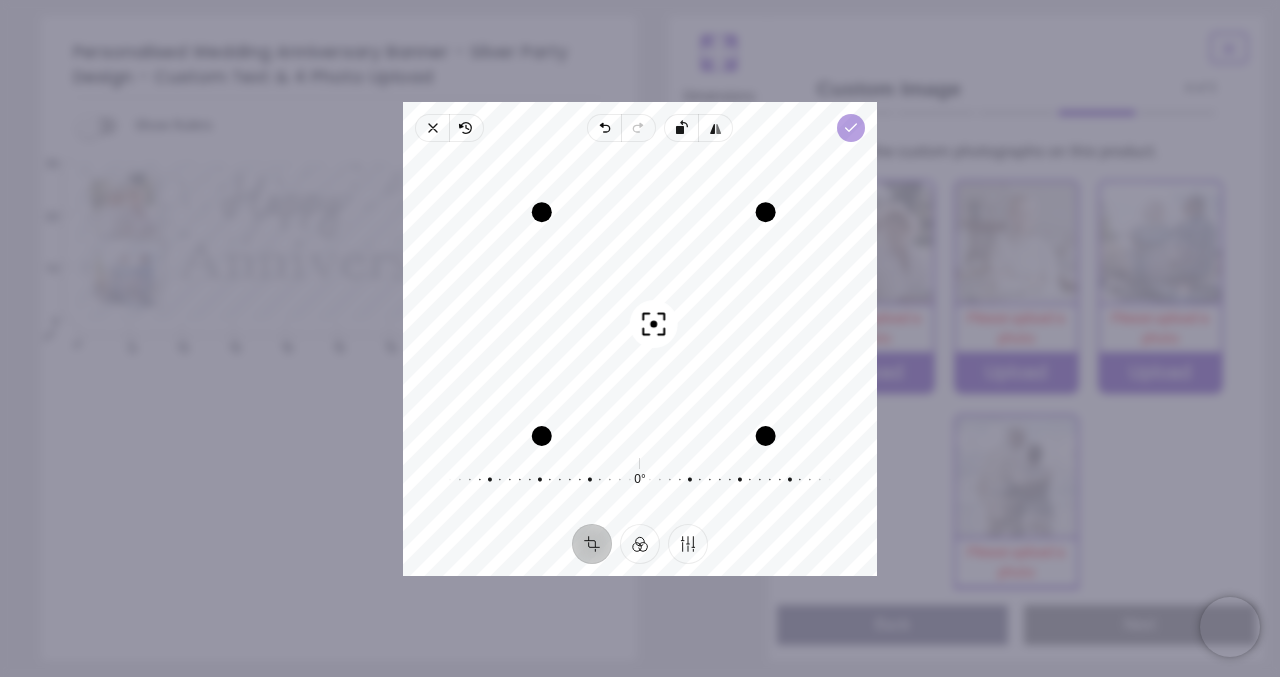 click on "Done" at bounding box center [851, 128] 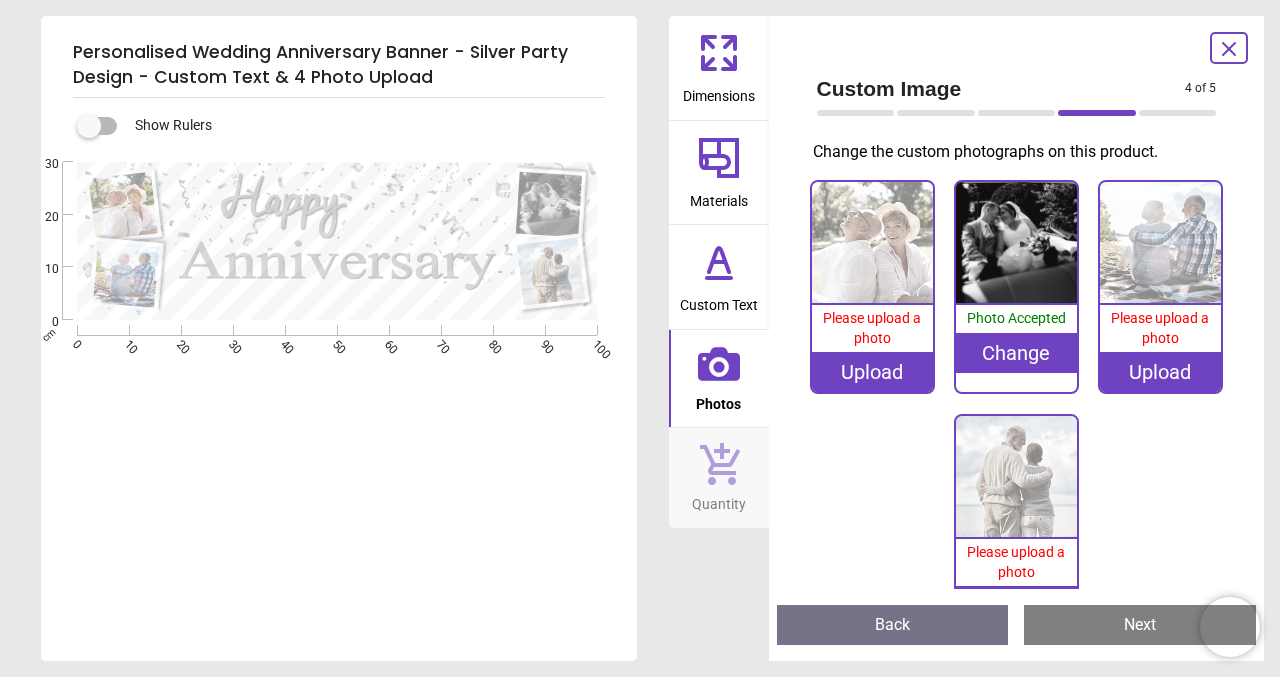 click on "Upload" at bounding box center [1160, 372] 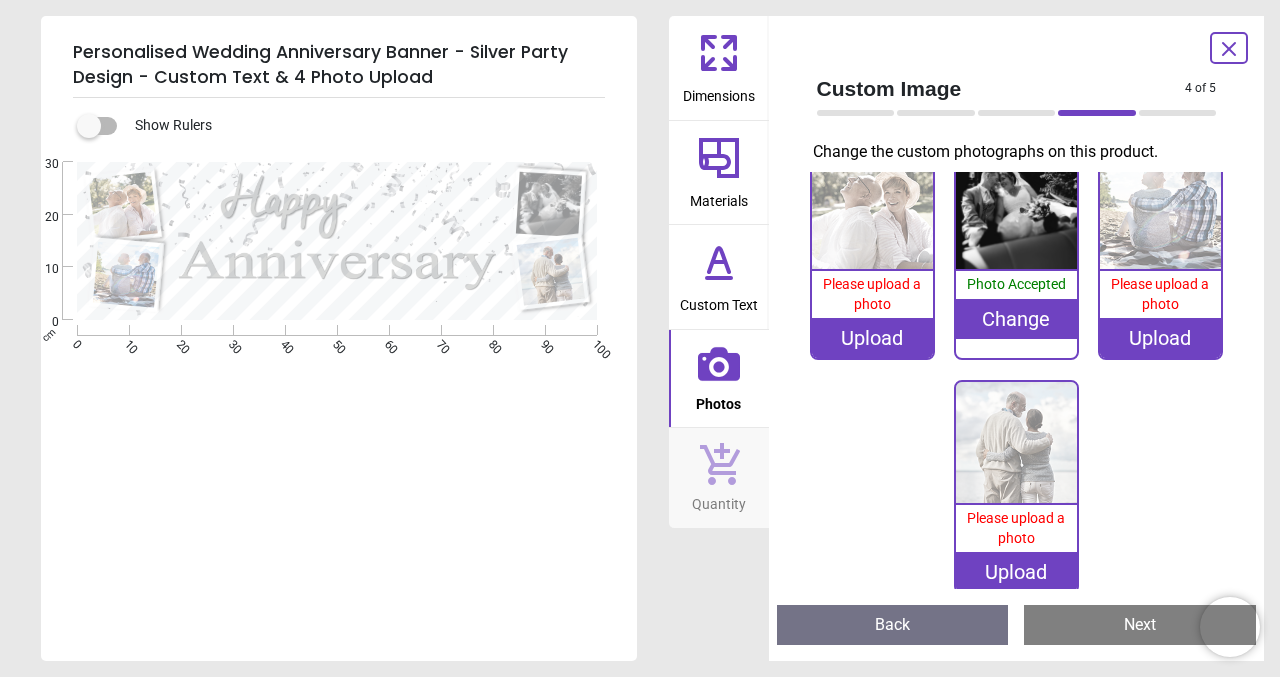 scroll, scrollTop: 52, scrollLeft: 0, axis: vertical 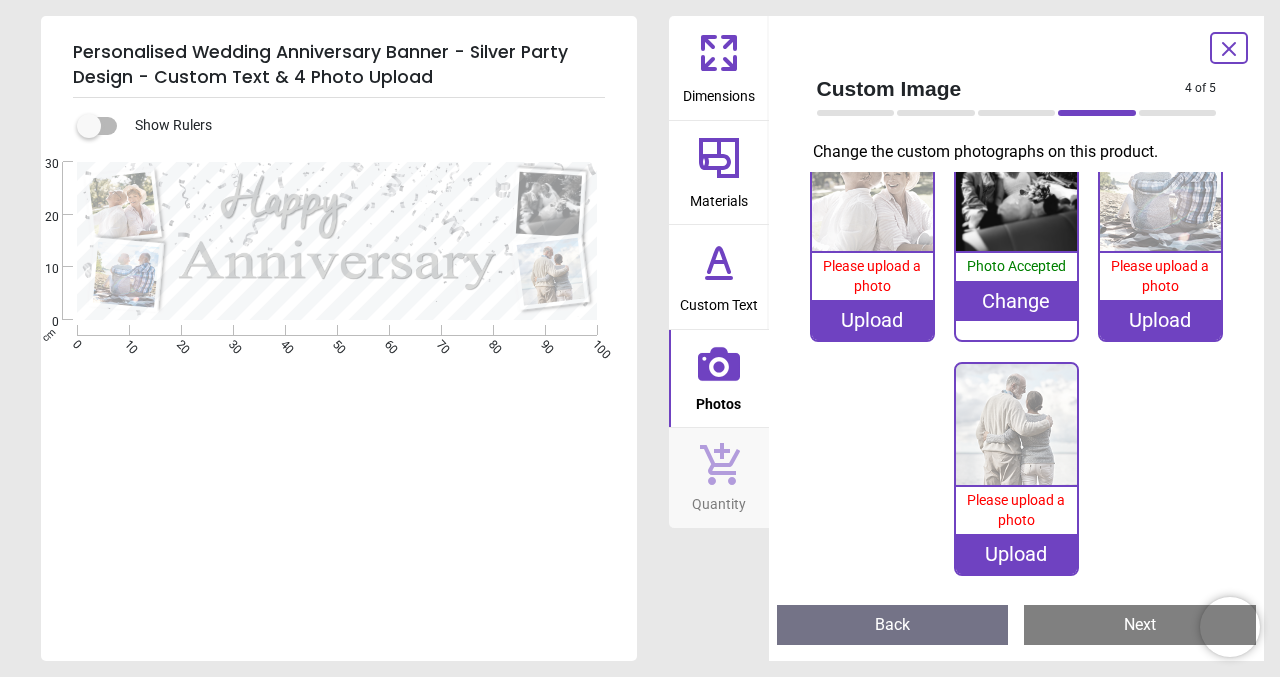 click on "Upload" at bounding box center (1016, 554) 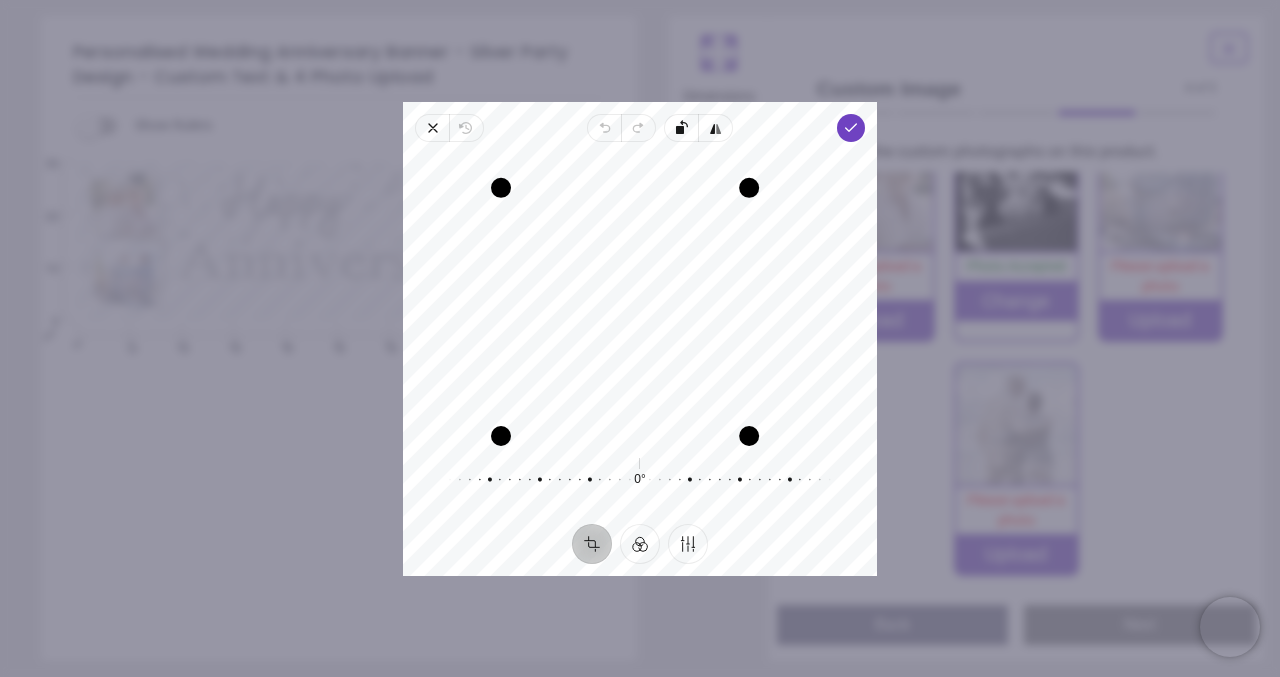 drag, startPoint x: 775, startPoint y: 166, endPoint x: 760, endPoint y: 212, distance: 48.38388 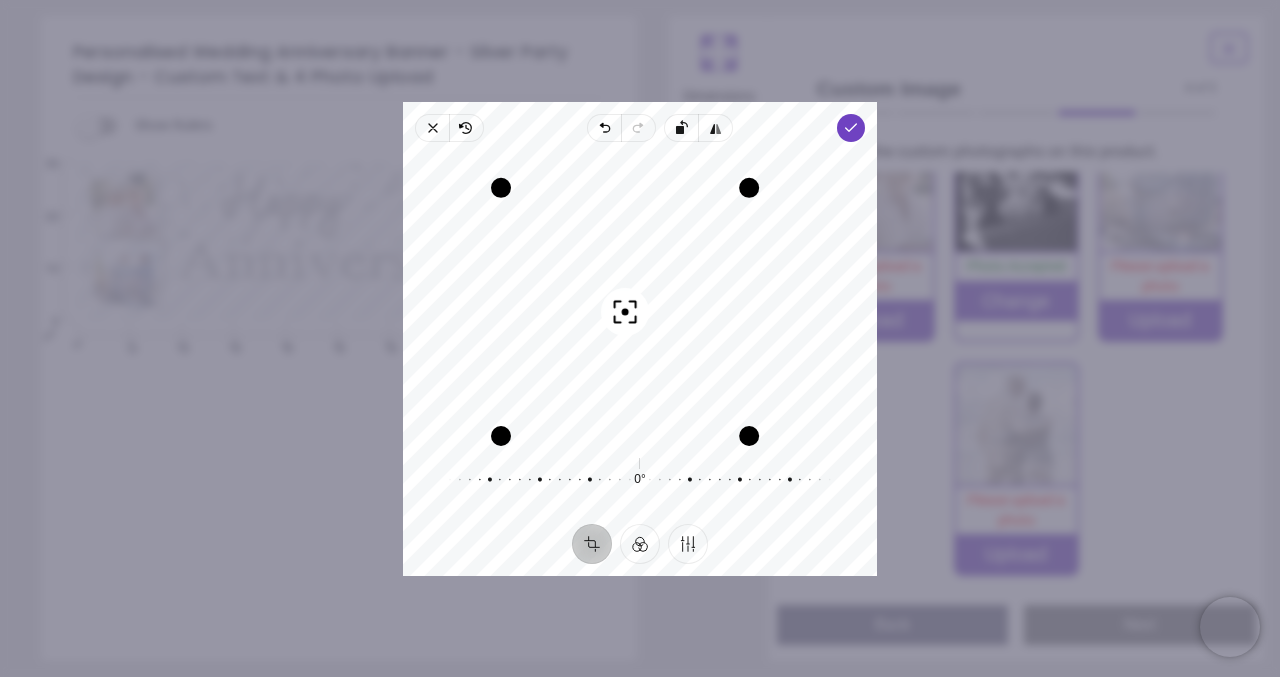 click on "Recenter" at bounding box center (640, 297) 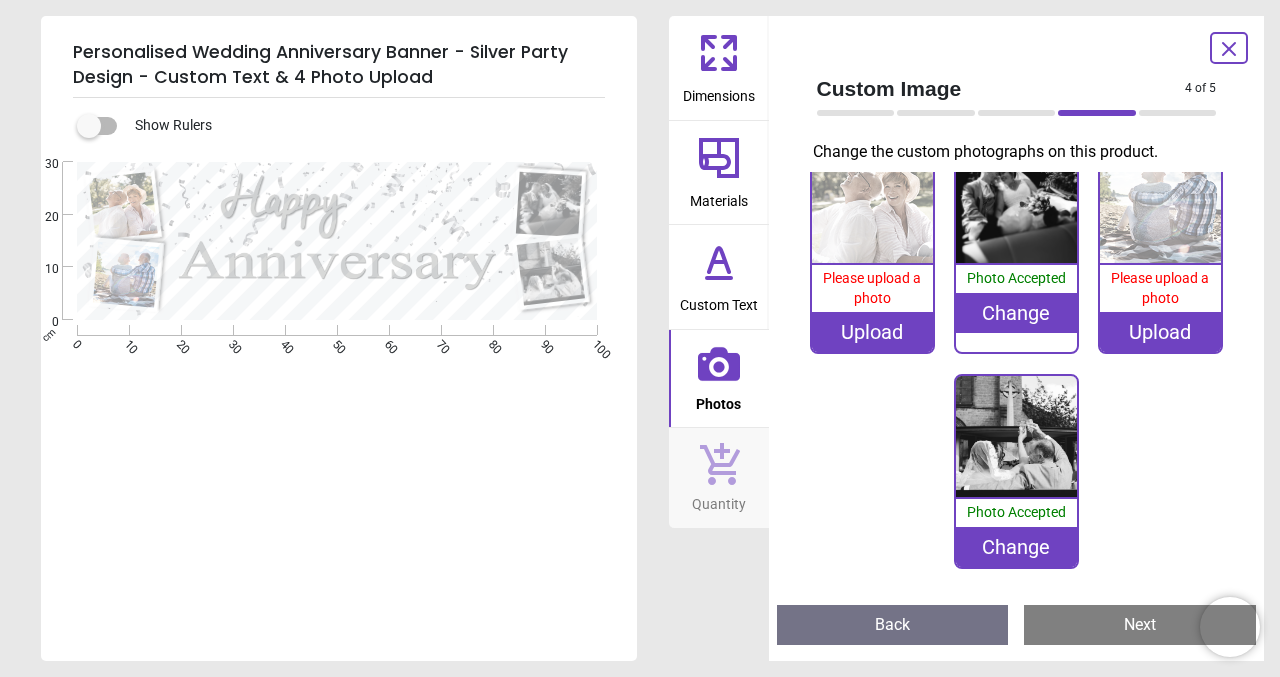 scroll, scrollTop: 33, scrollLeft: 0, axis: vertical 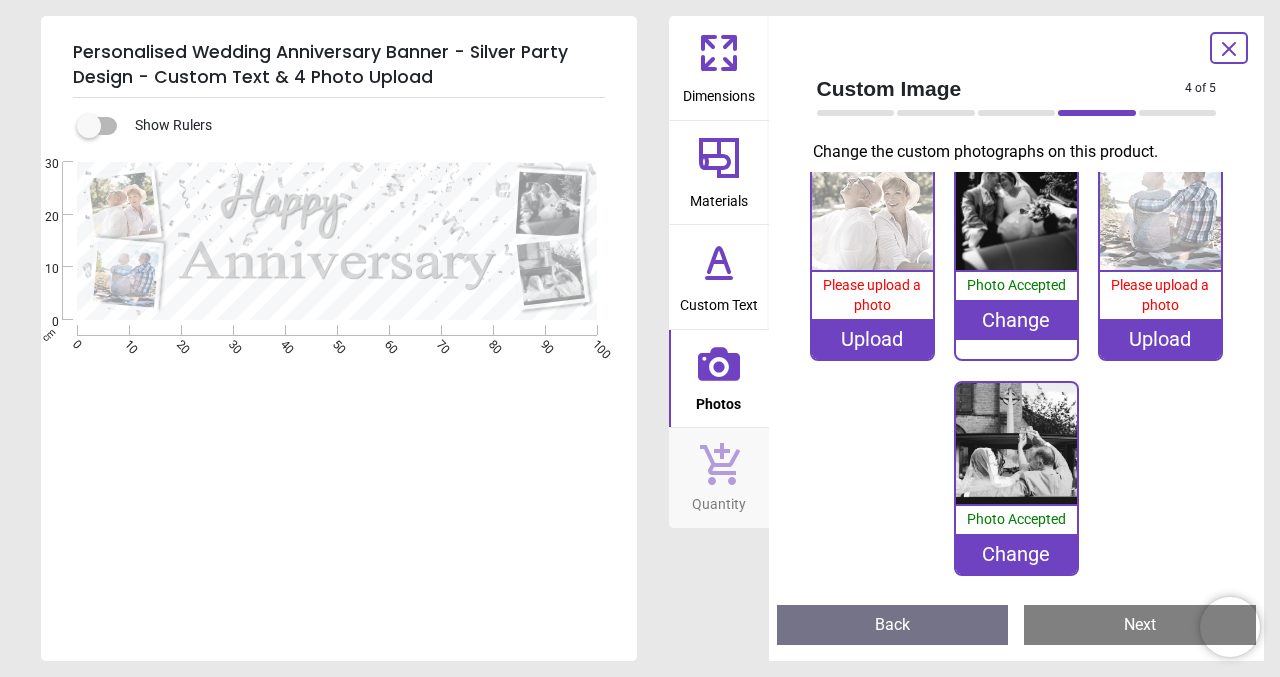 click on "Upload" at bounding box center [1160, 339] 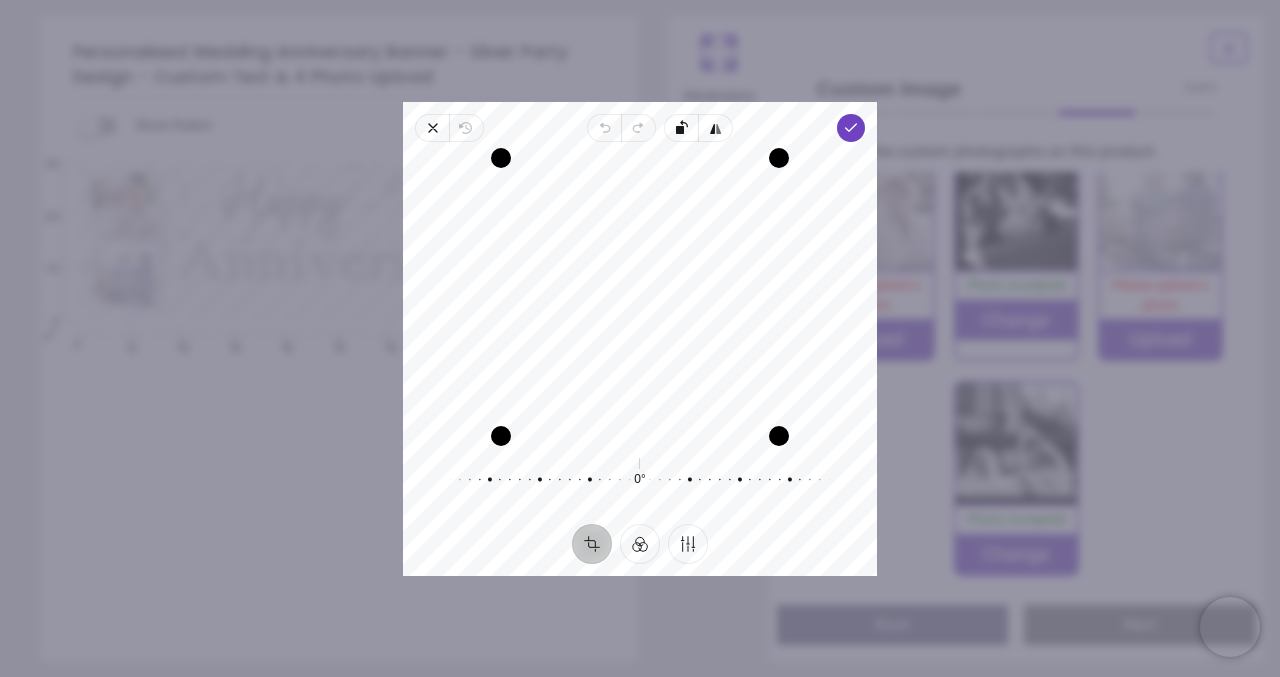 click on "Close   Revert       Undo   Redo     Rotate left   Flip horizontal       Done       Crop     Filter     Finetune         Recenter         0°   Reset" at bounding box center (640, 339) 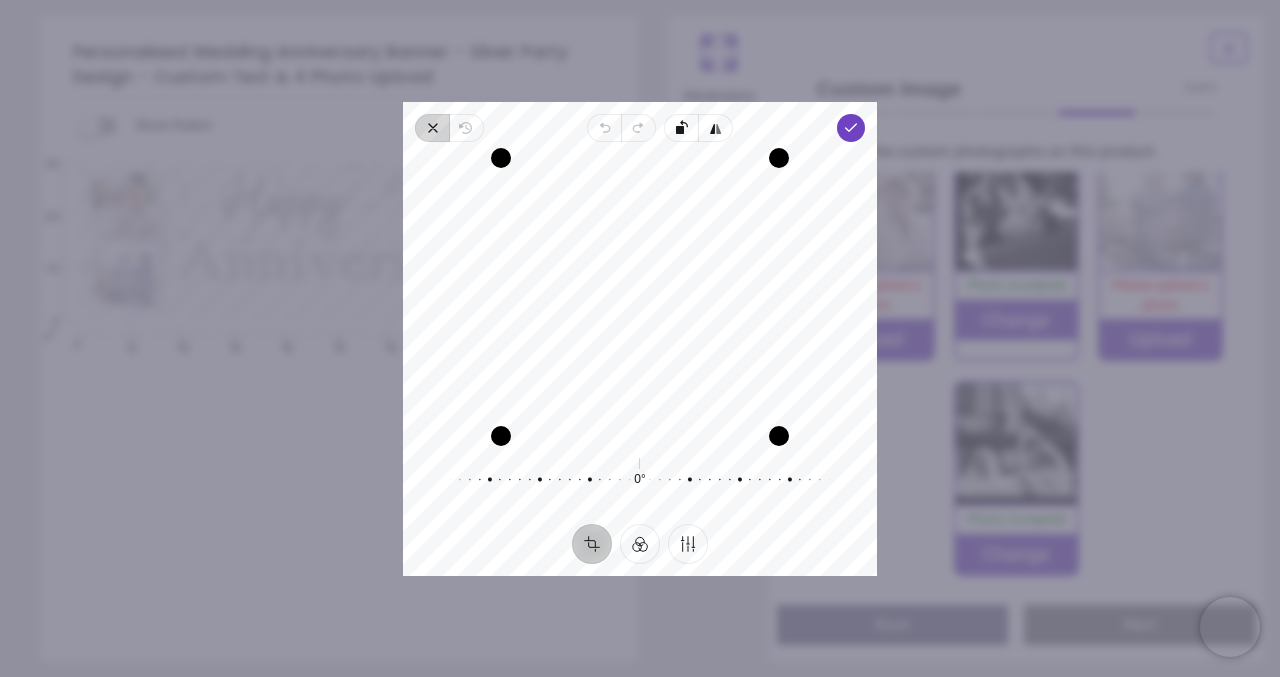 click 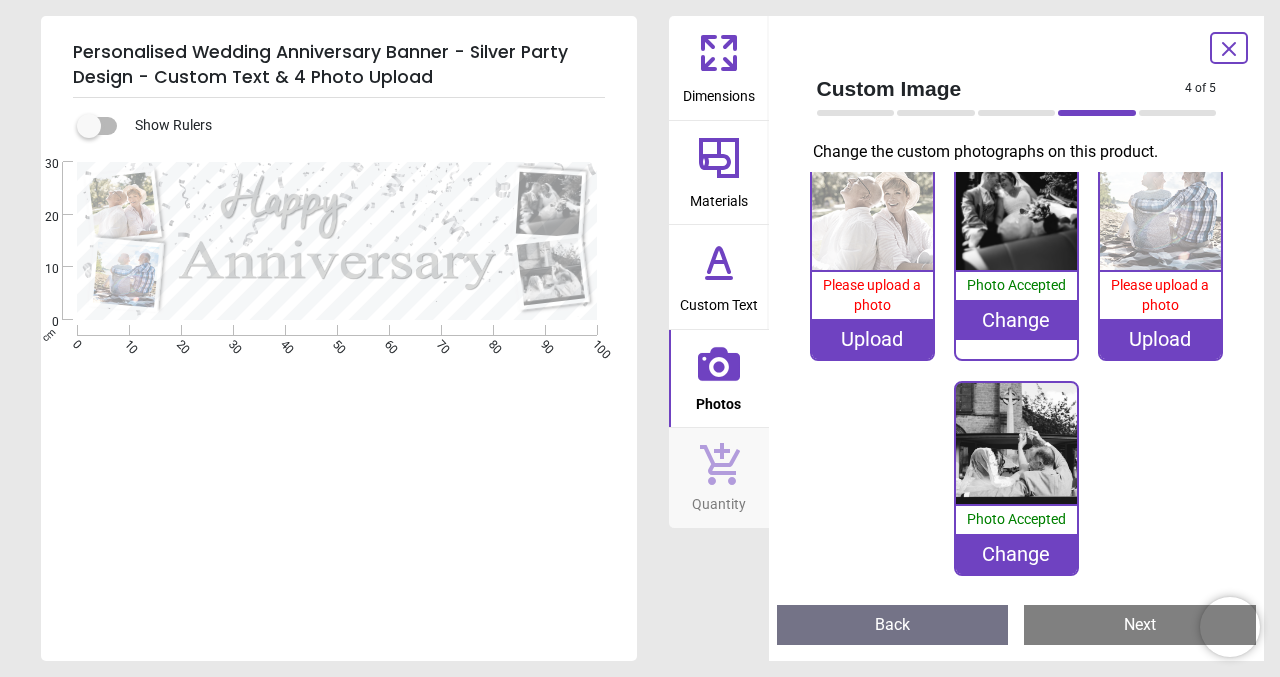 click on "Upload" at bounding box center (1160, 339) 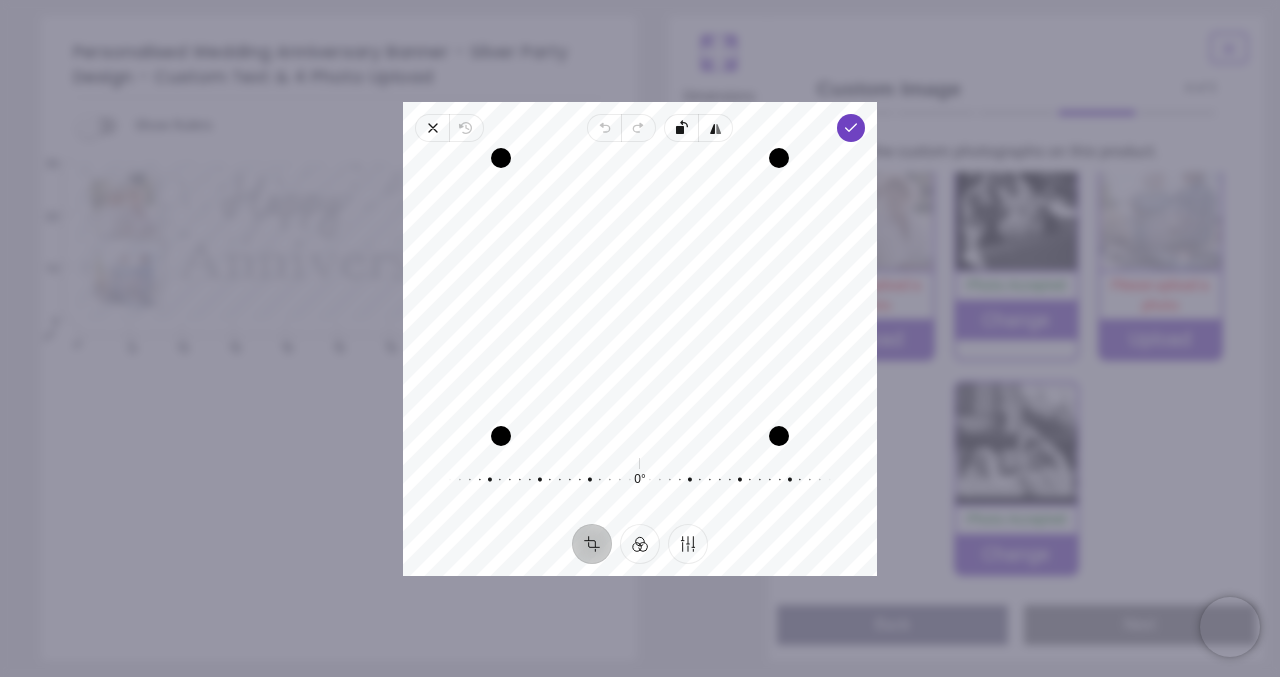 drag, startPoint x: 697, startPoint y: 333, endPoint x: 695, endPoint y: 382, distance: 49.0408 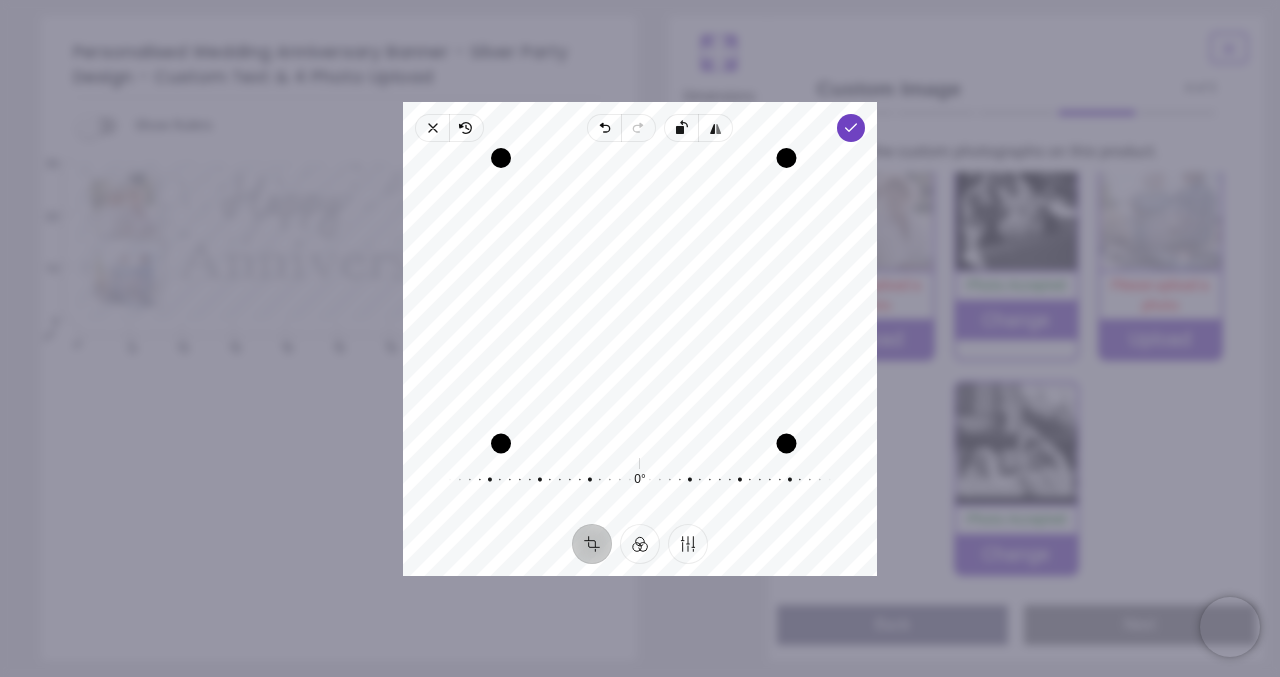drag, startPoint x: 779, startPoint y: 432, endPoint x: 798, endPoint y: 497, distance: 67.72001 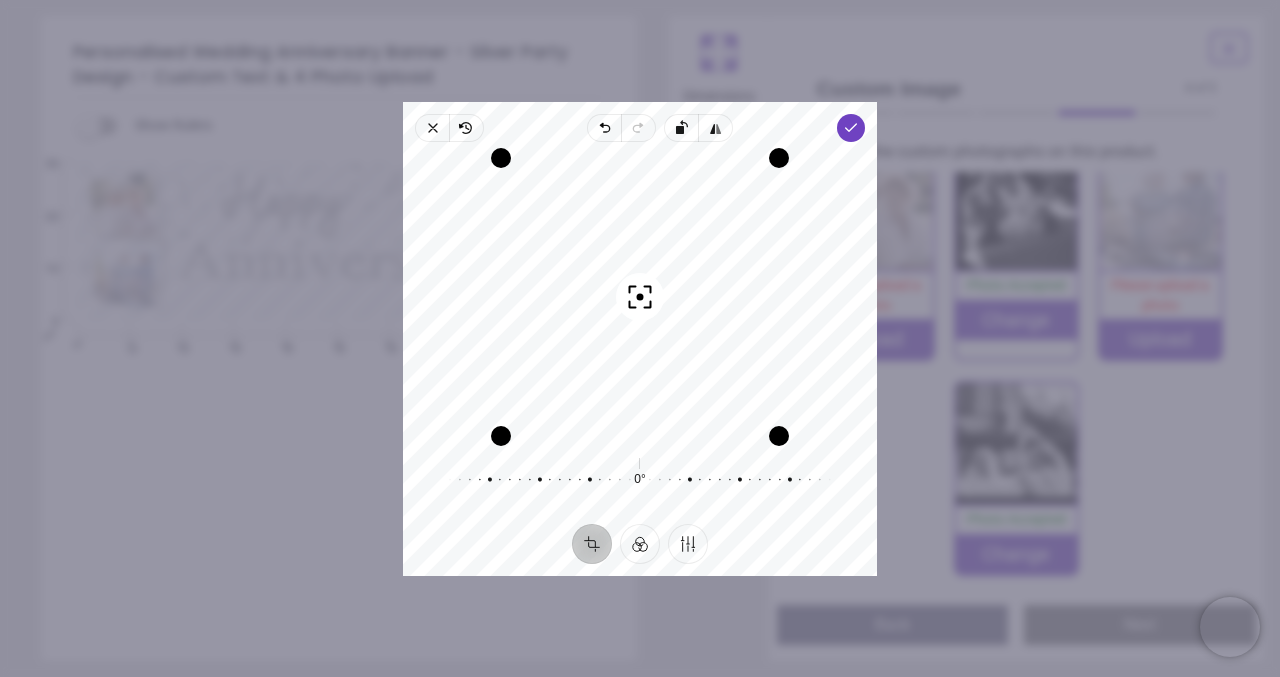 drag, startPoint x: 671, startPoint y: 365, endPoint x: 691, endPoint y: 351, distance: 24.41311 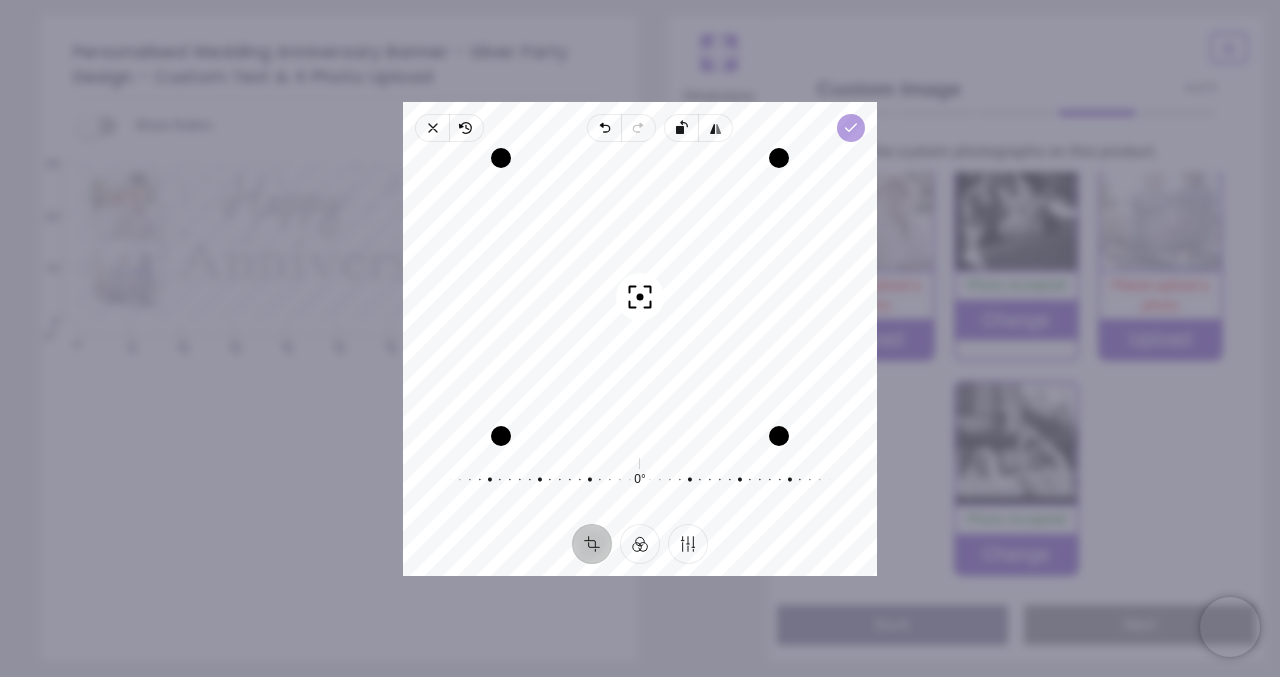 click 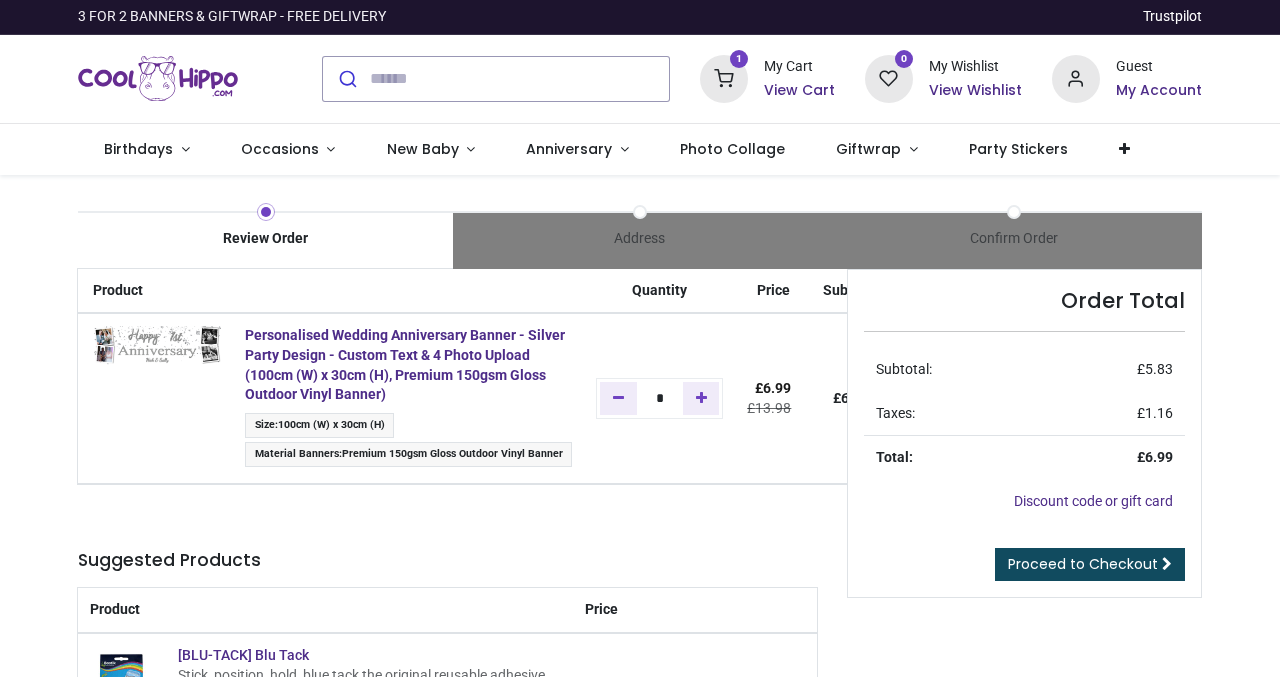 scroll, scrollTop: 0, scrollLeft: 0, axis: both 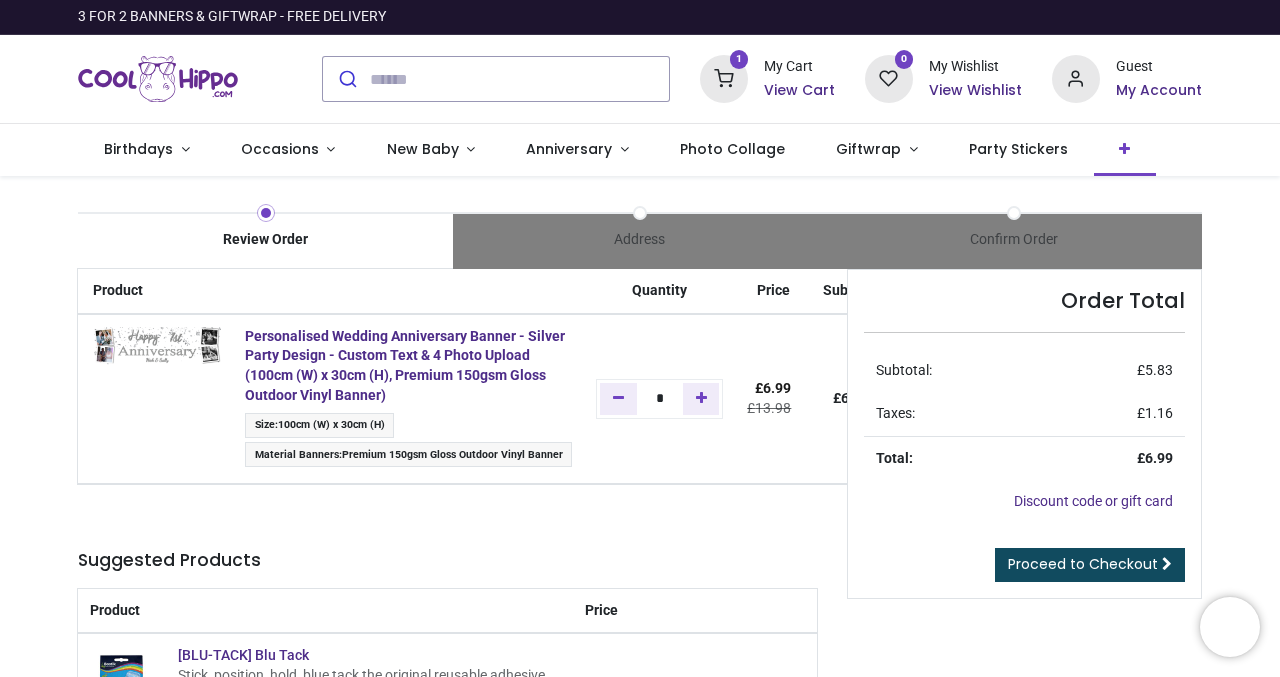 click at bounding box center (1125, 150) 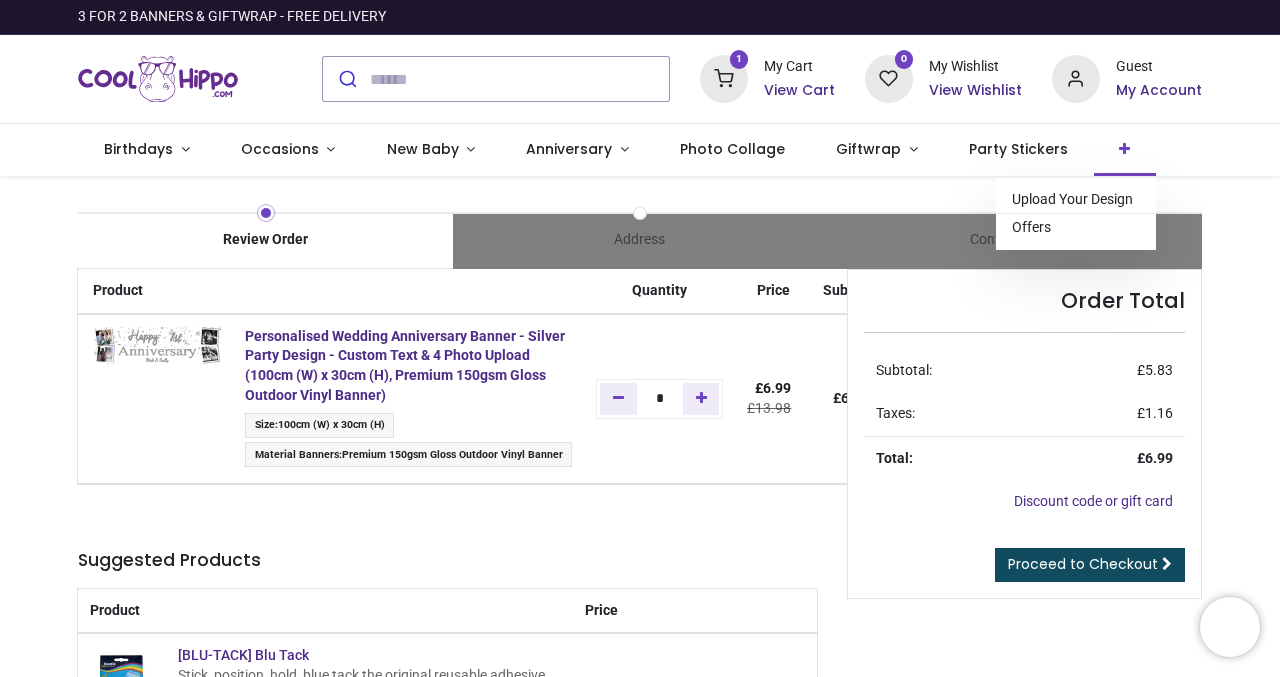 click at bounding box center [1125, 150] 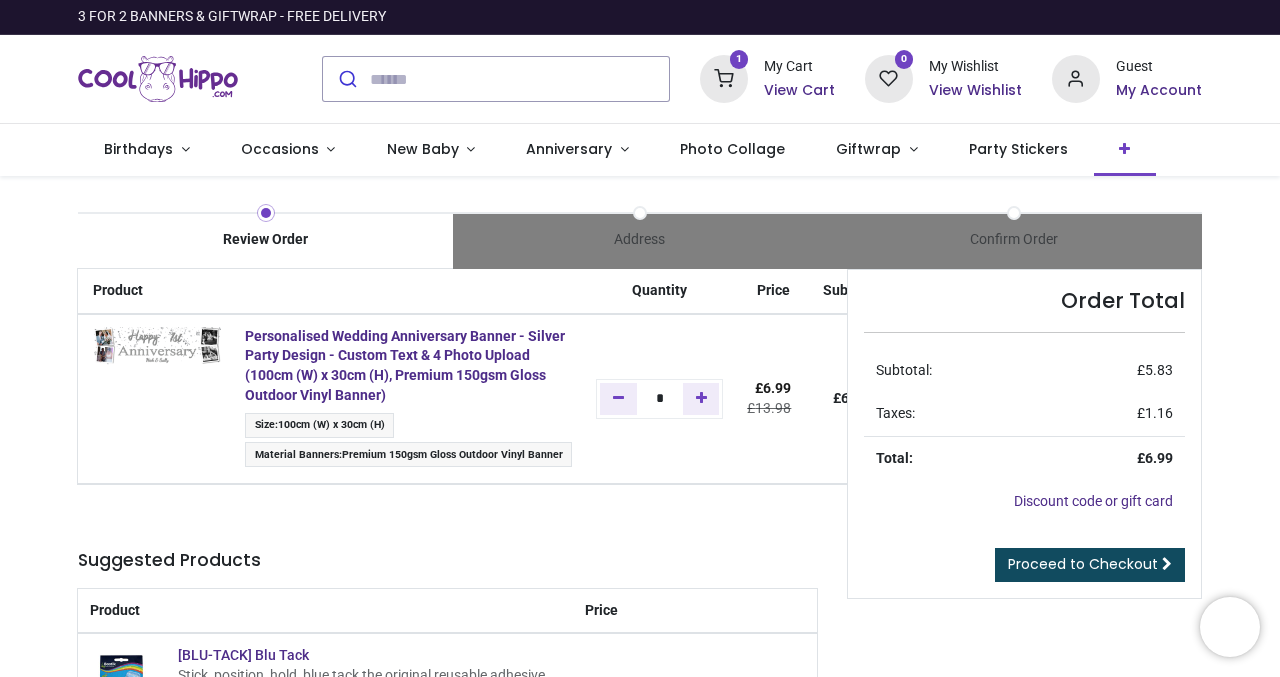 click at bounding box center [1125, 150] 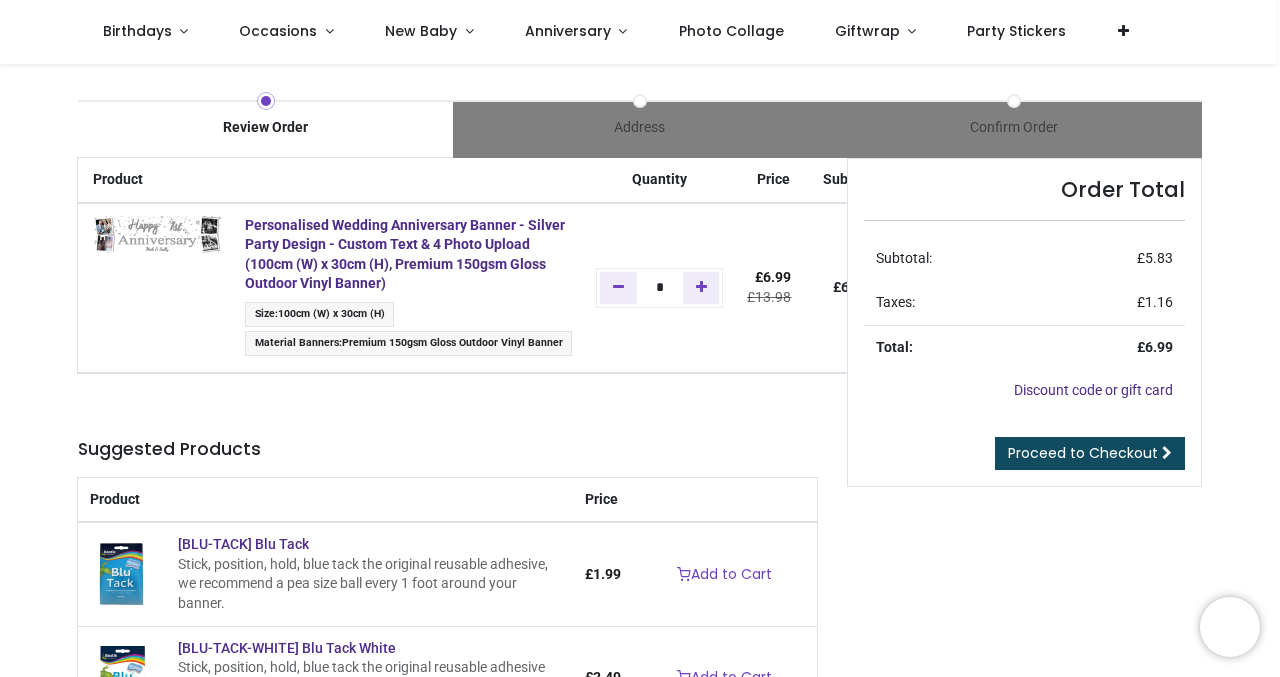 scroll, scrollTop: 200, scrollLeft: 0, axis: vertical 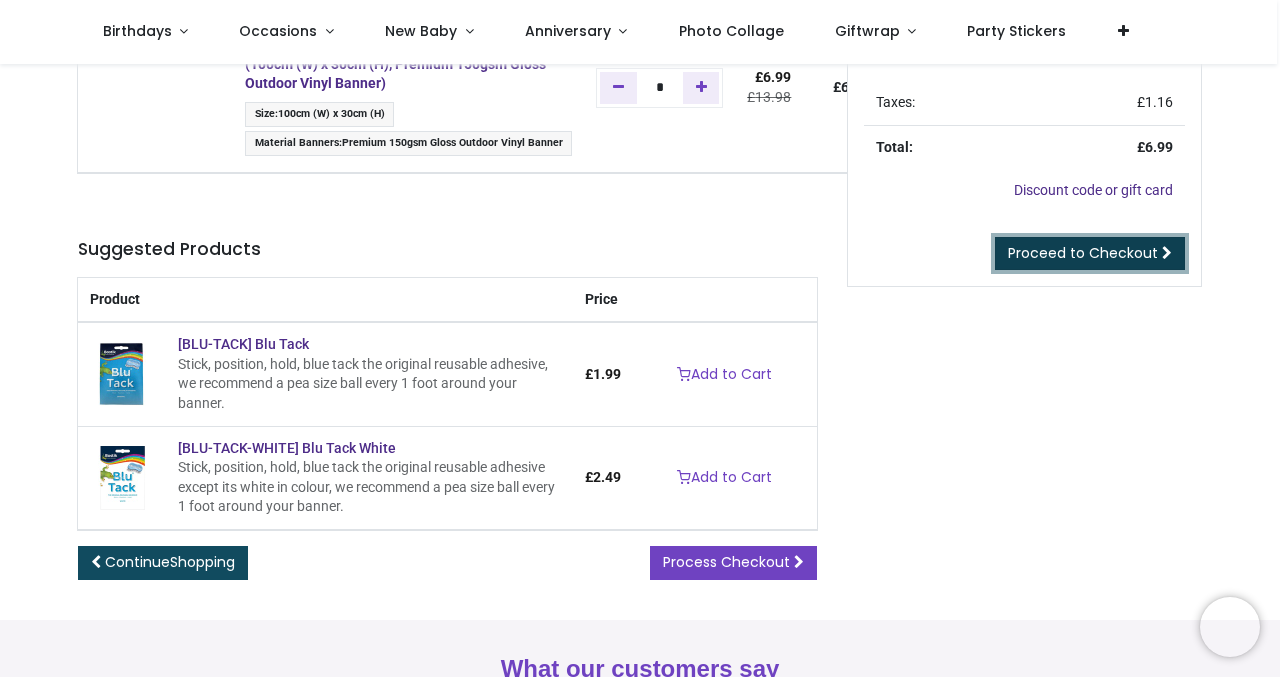 click on "Proceed to Checkout" at bounding box center (1083, 253) 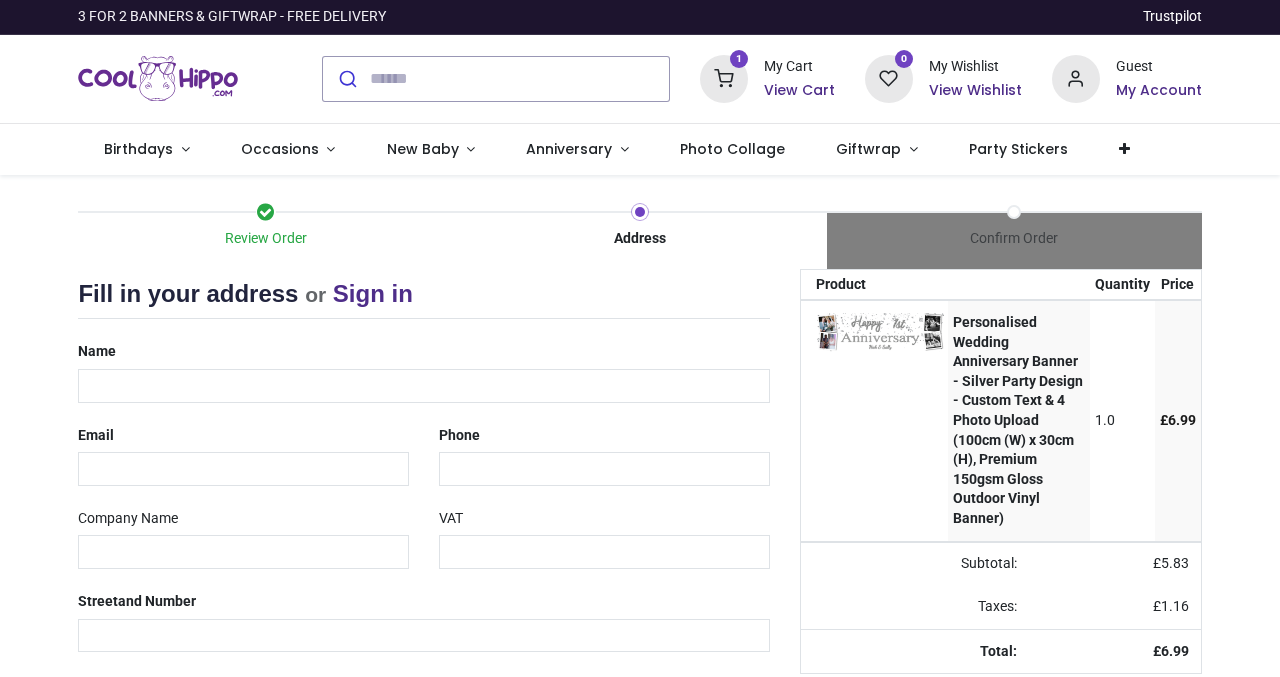 scroll, scrollTop: 0, scrollLeft: 0, axis: both 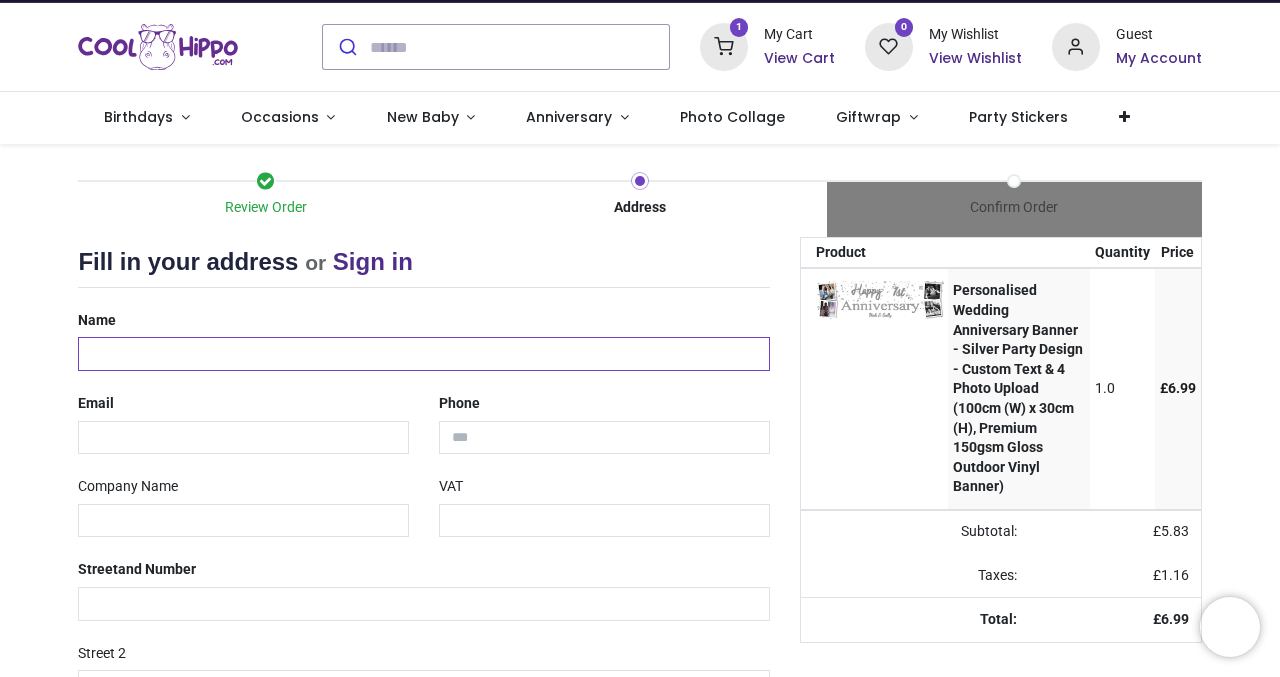 click at bounding box center [423, 354] 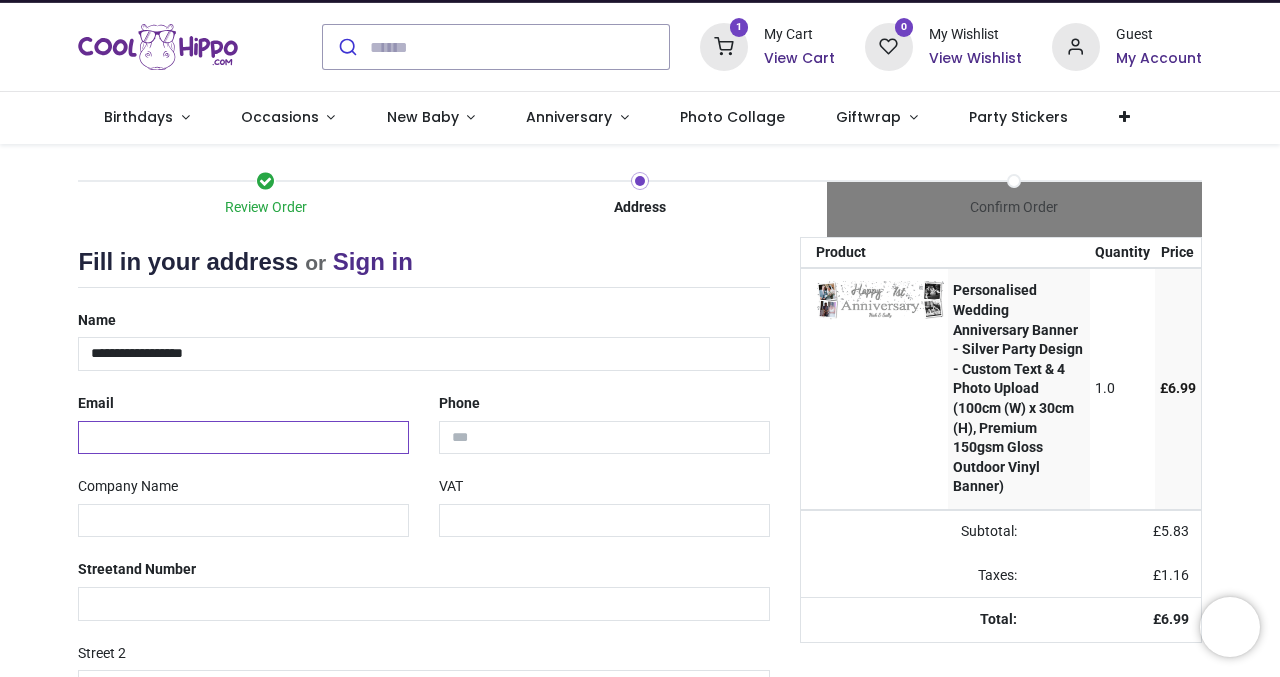 type on "**********" 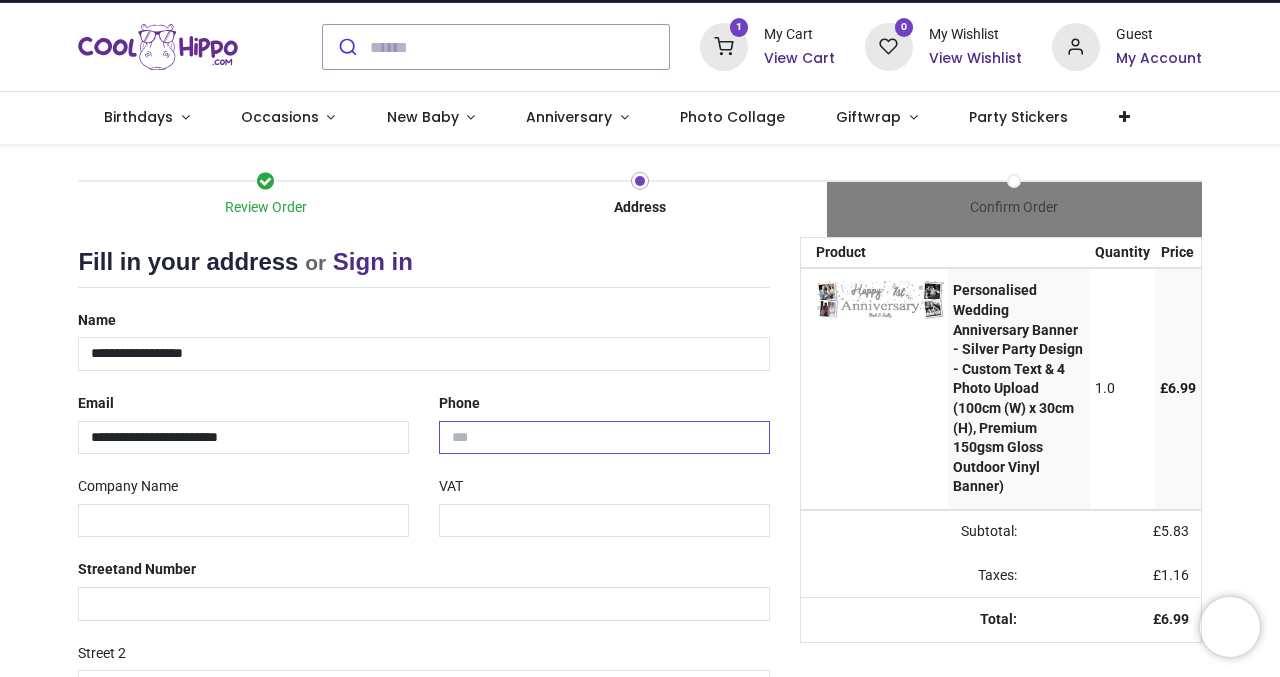 type on "**********" 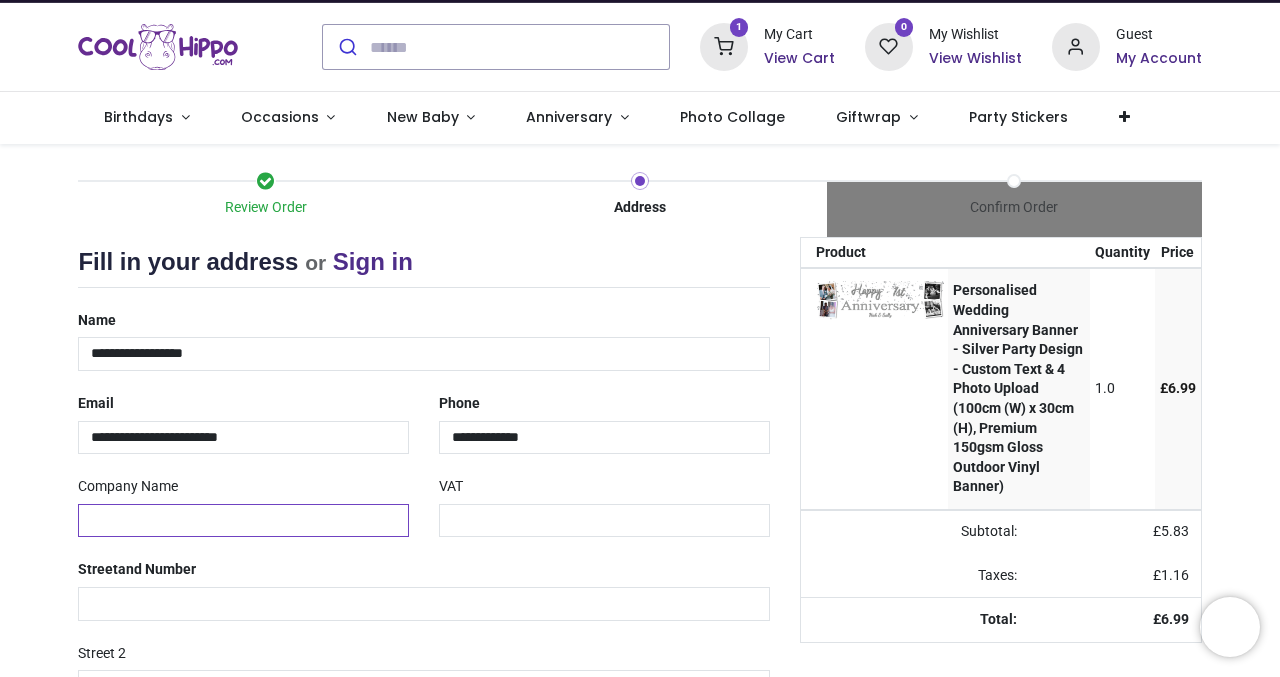 type on "**********" 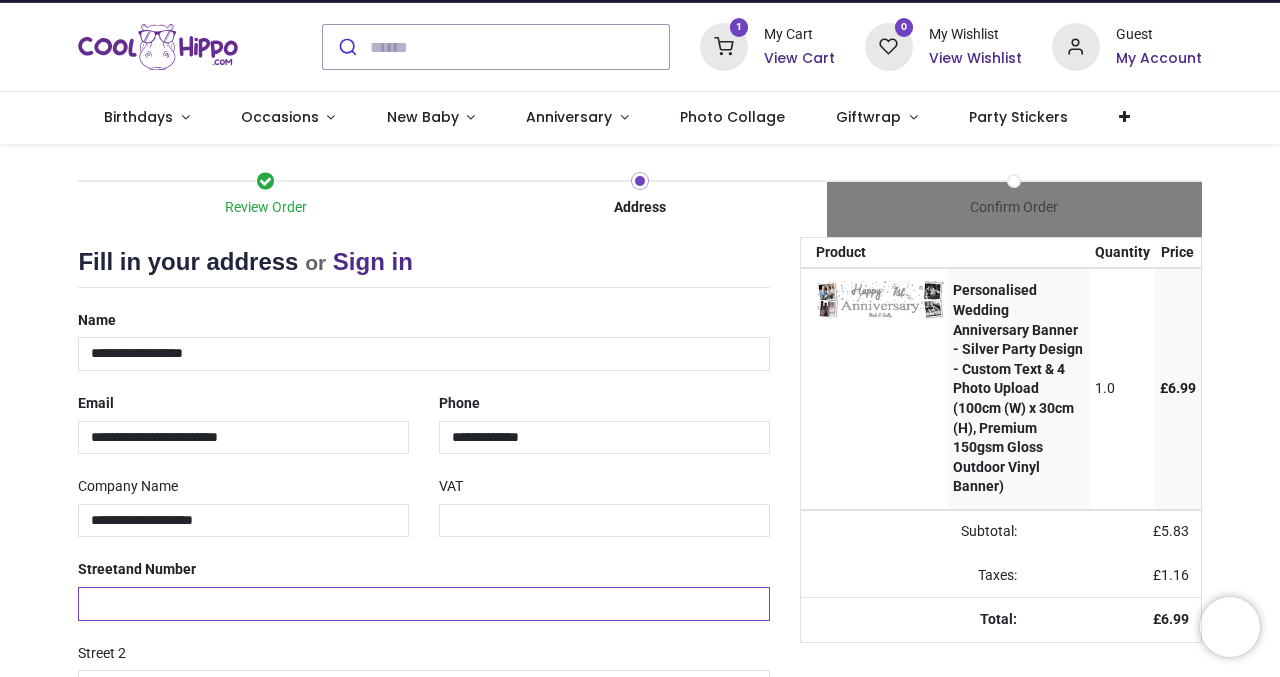 type on "**********" 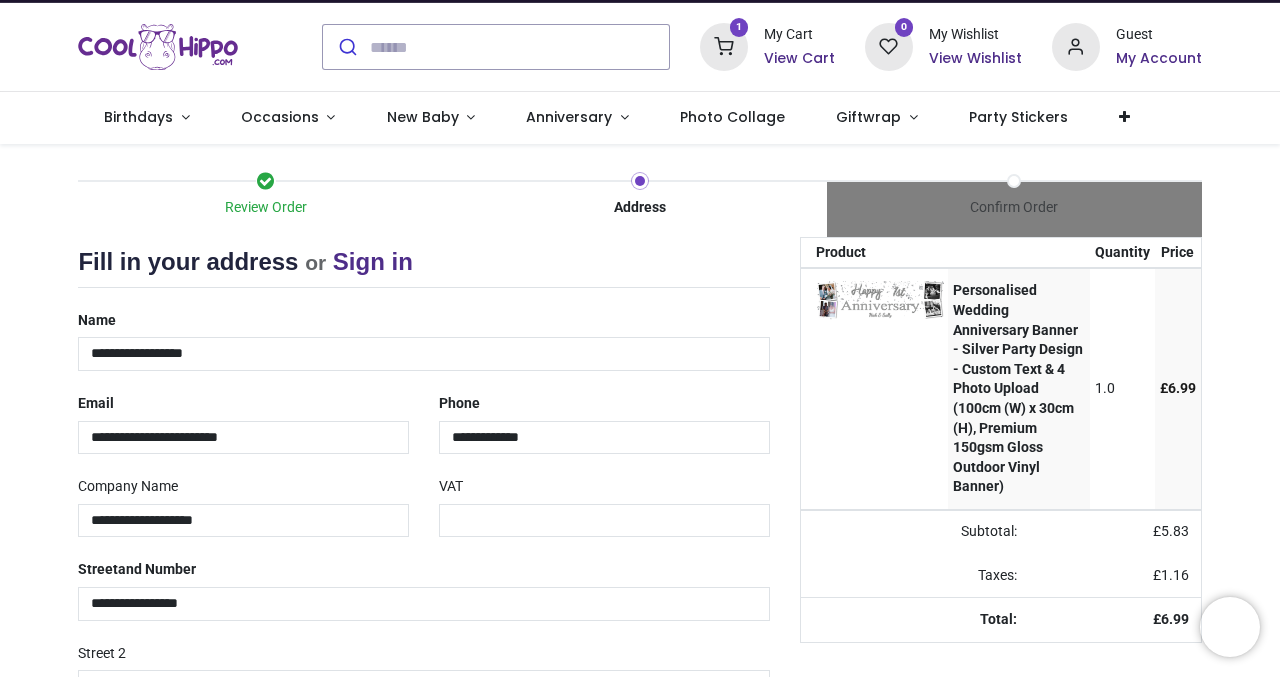 type on "**********" 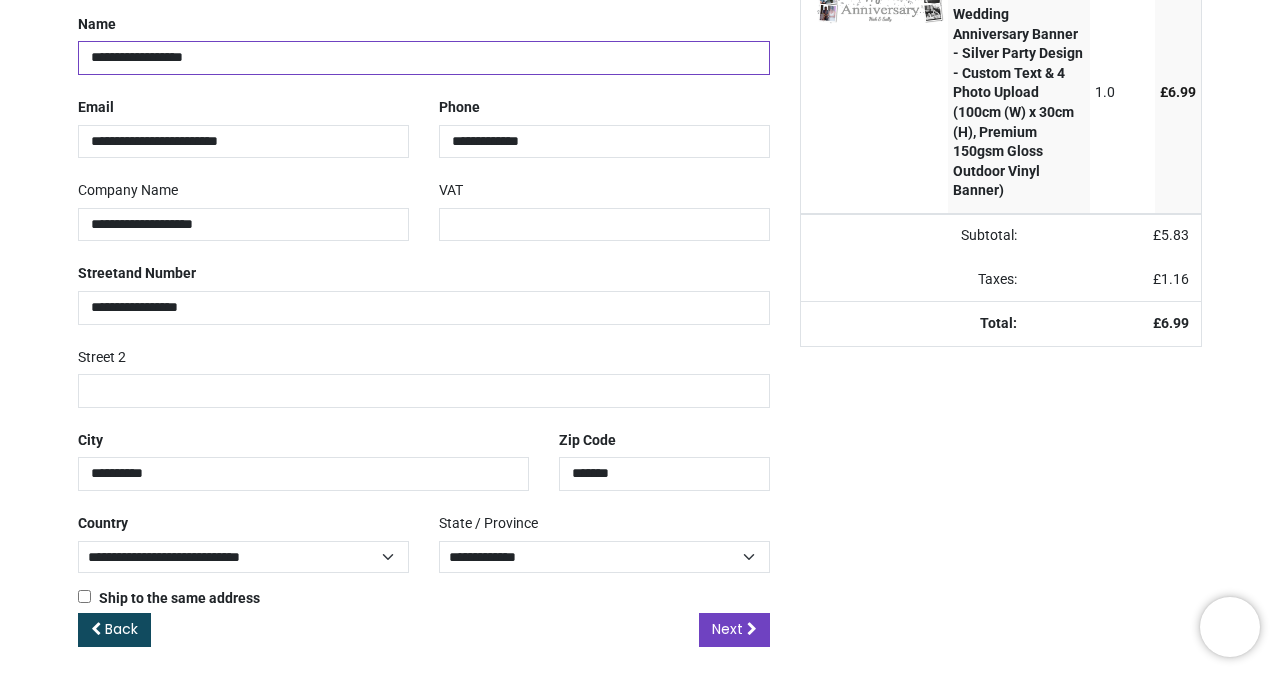 scroll, scrollTop: 332, scrollLeft: 0, axis: vertical 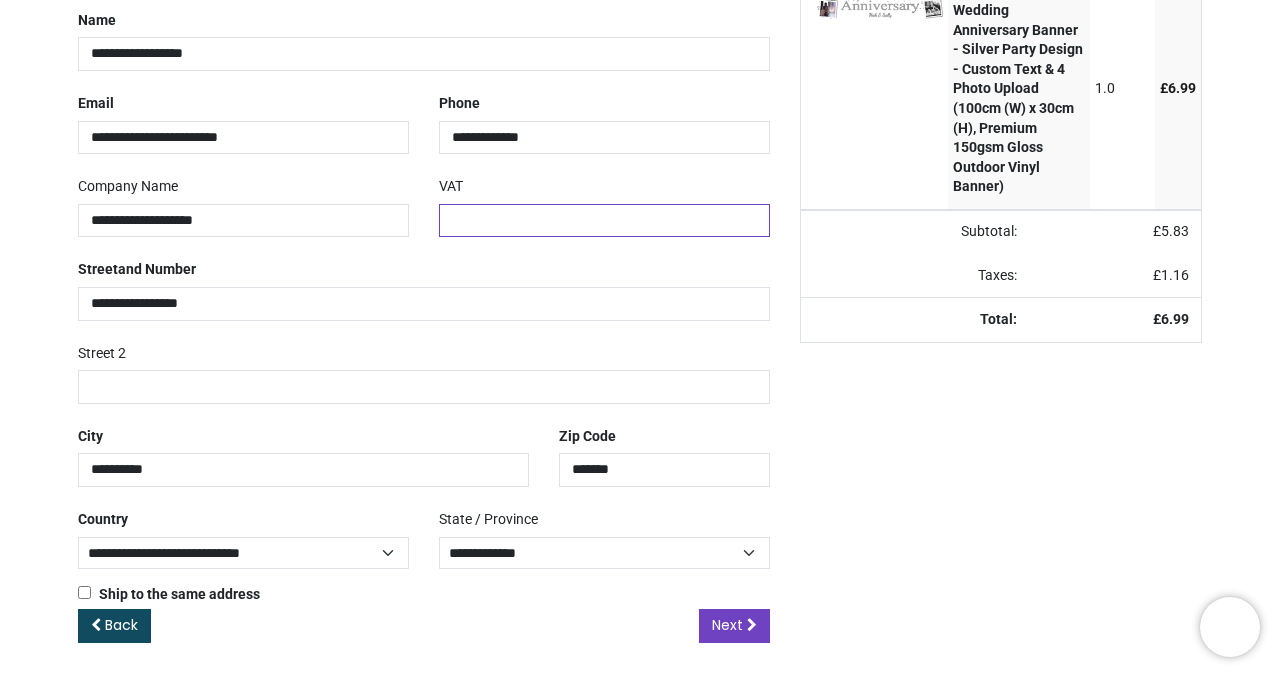 click at bounding box center (604, 221) 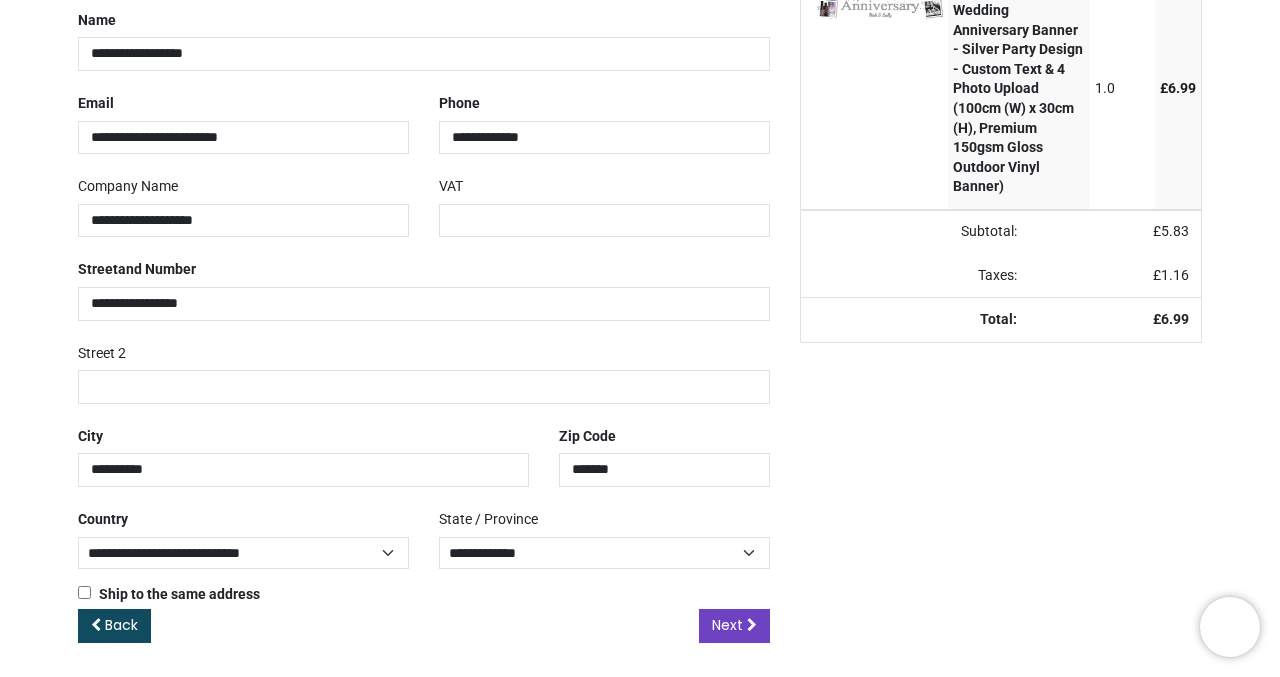 click on "**********" at bounding box center (423, 286) 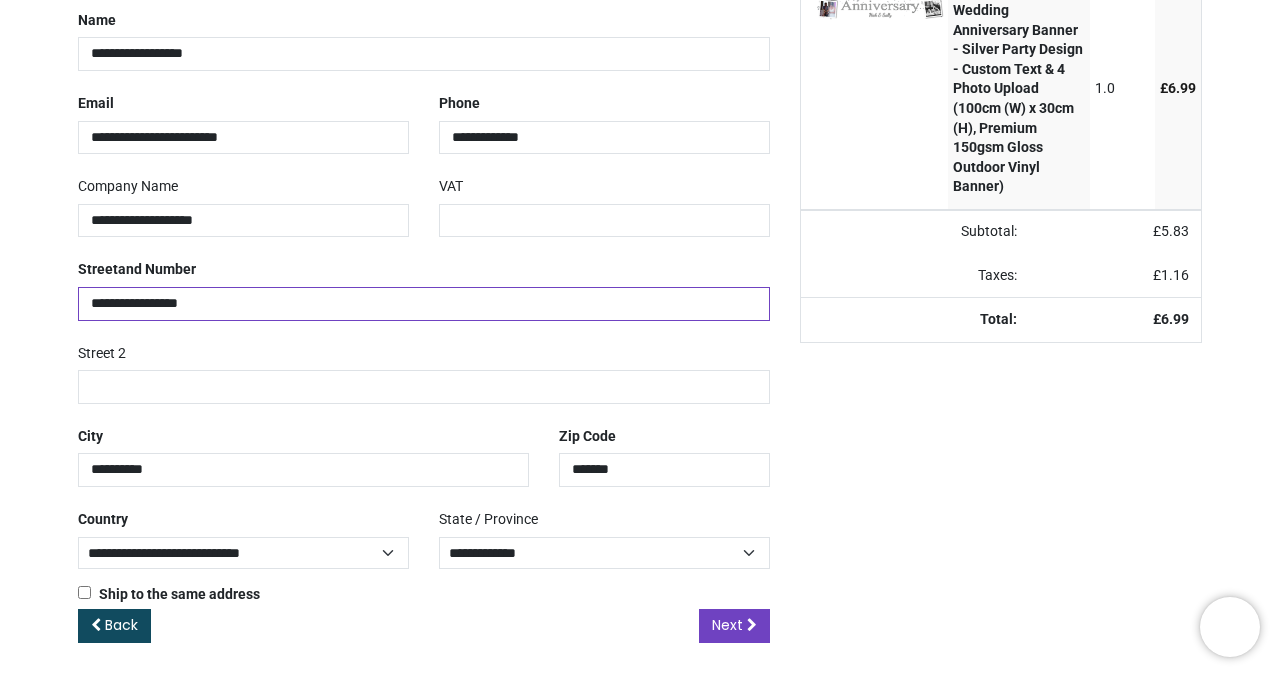 click on "**********" at bounding box center [423, 304] 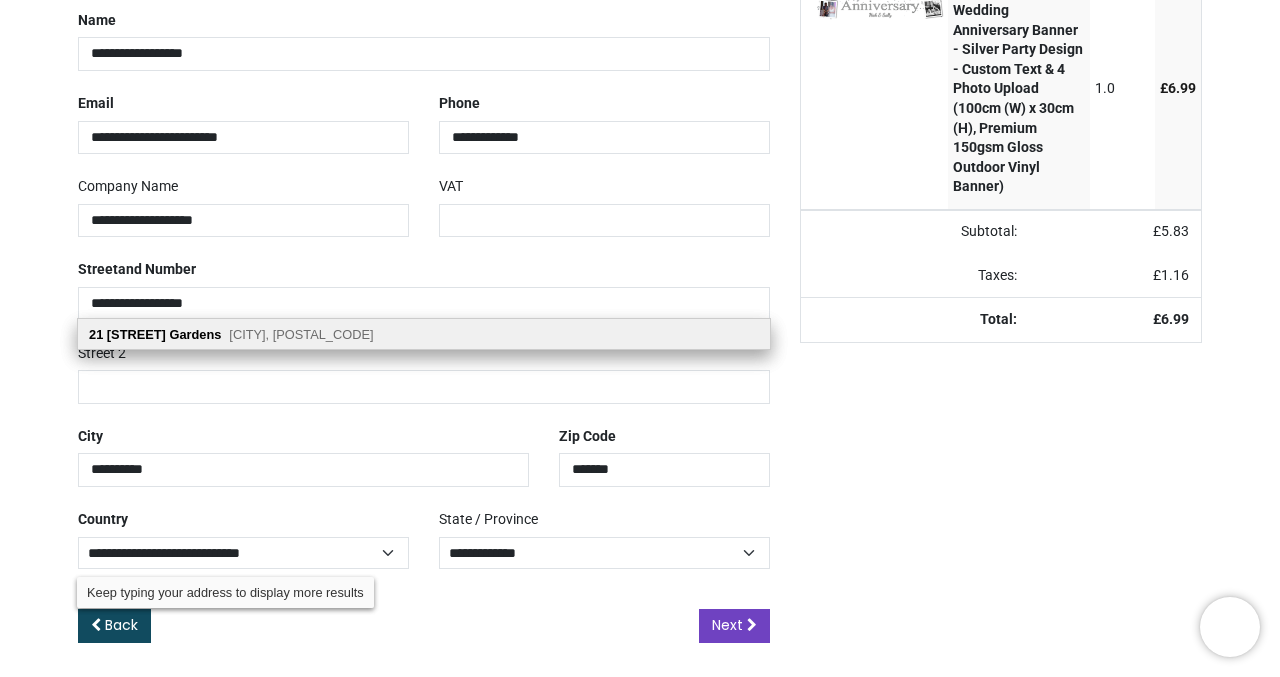 click on "21   Saxelby   Gardens Nottingham, NG6 8JZ" at bounding box center [424, 334] 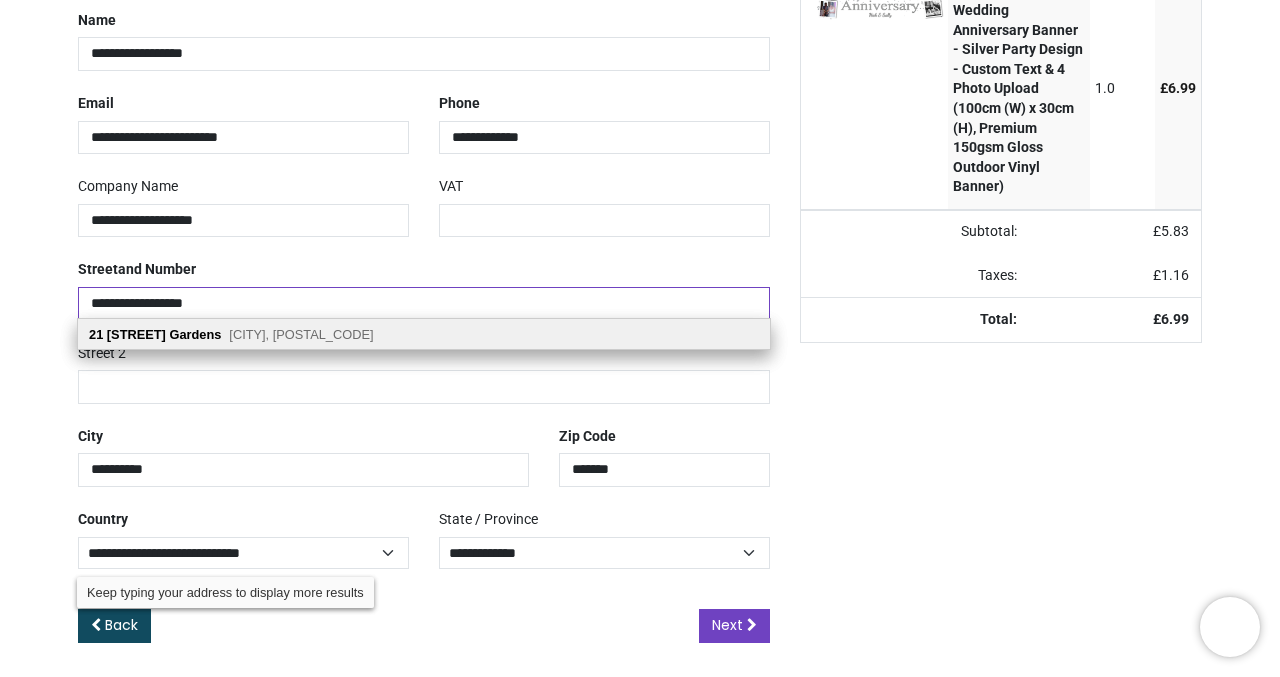 type on "**********" 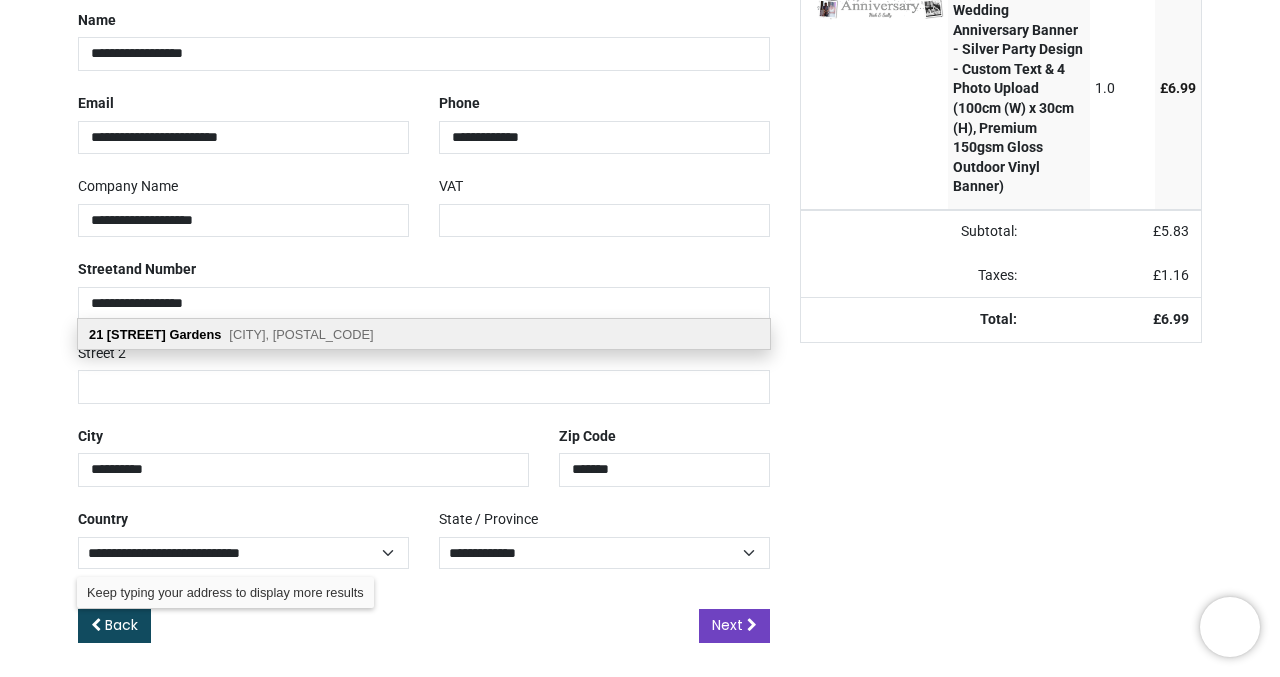 click on "21   Saxelby   Gardens Nottingham, NG6 8JZ" at bounding box center (424, 334) 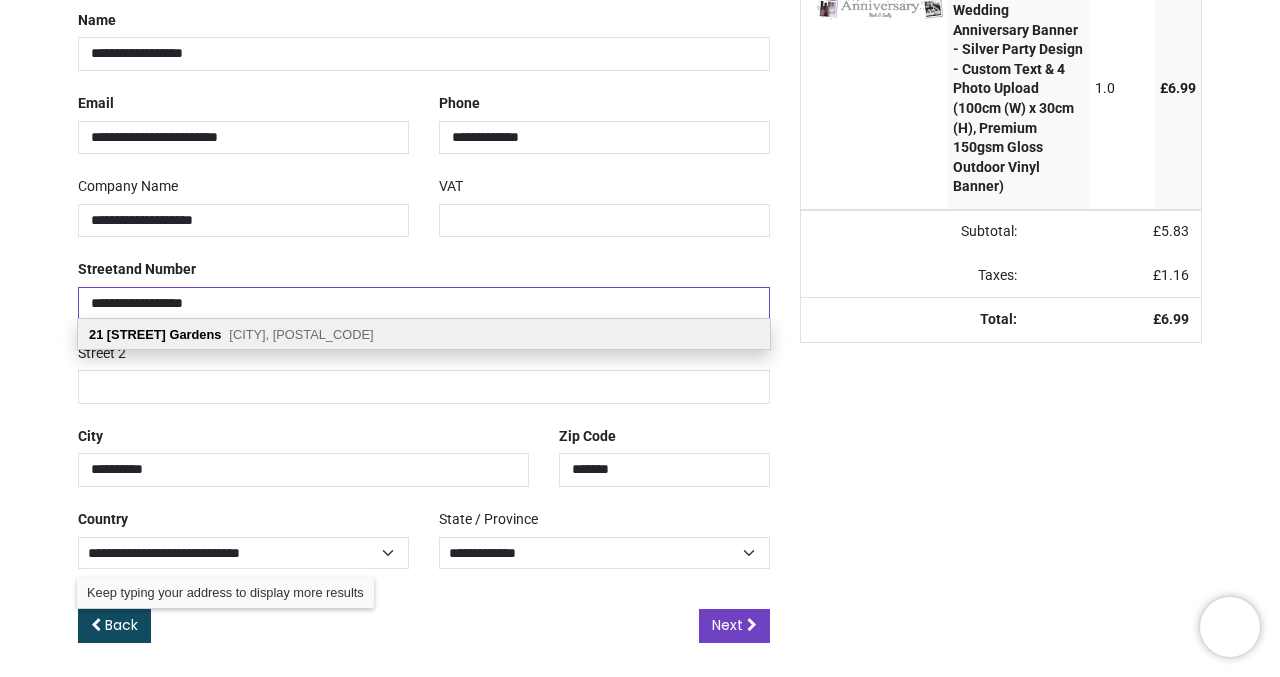 select on "***" 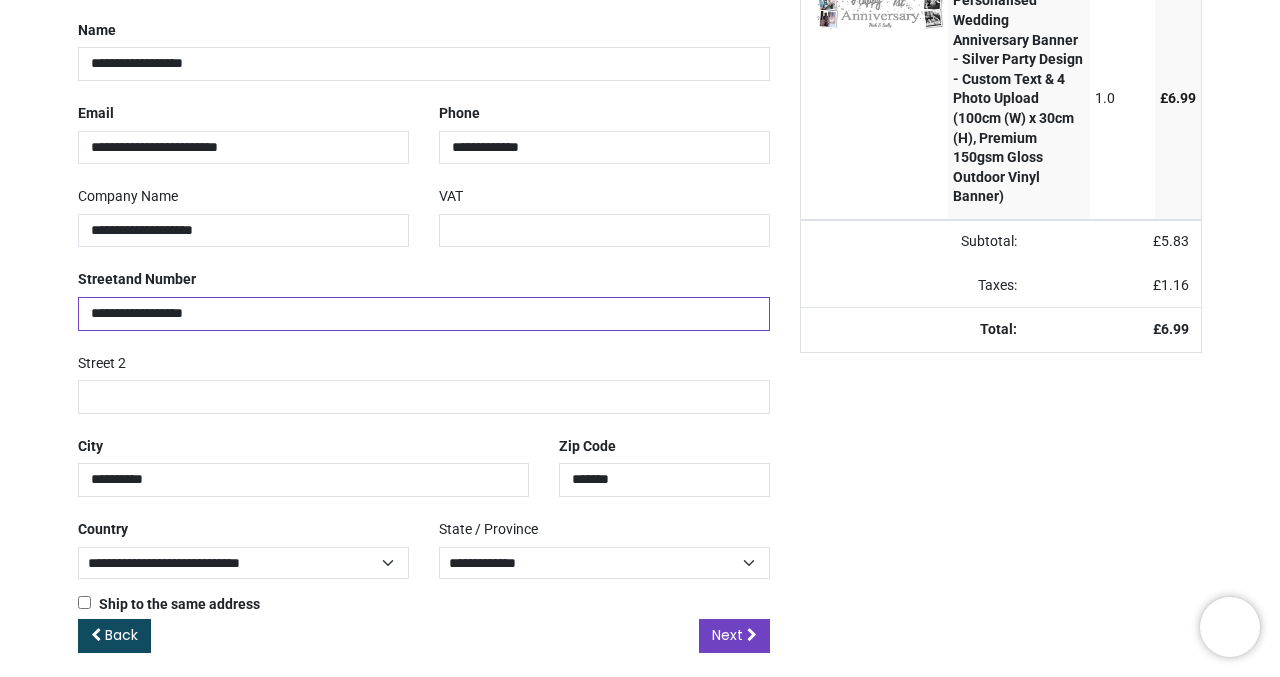 scroll, scrollTop: 332, scrollLeft: 0, axis: vertical 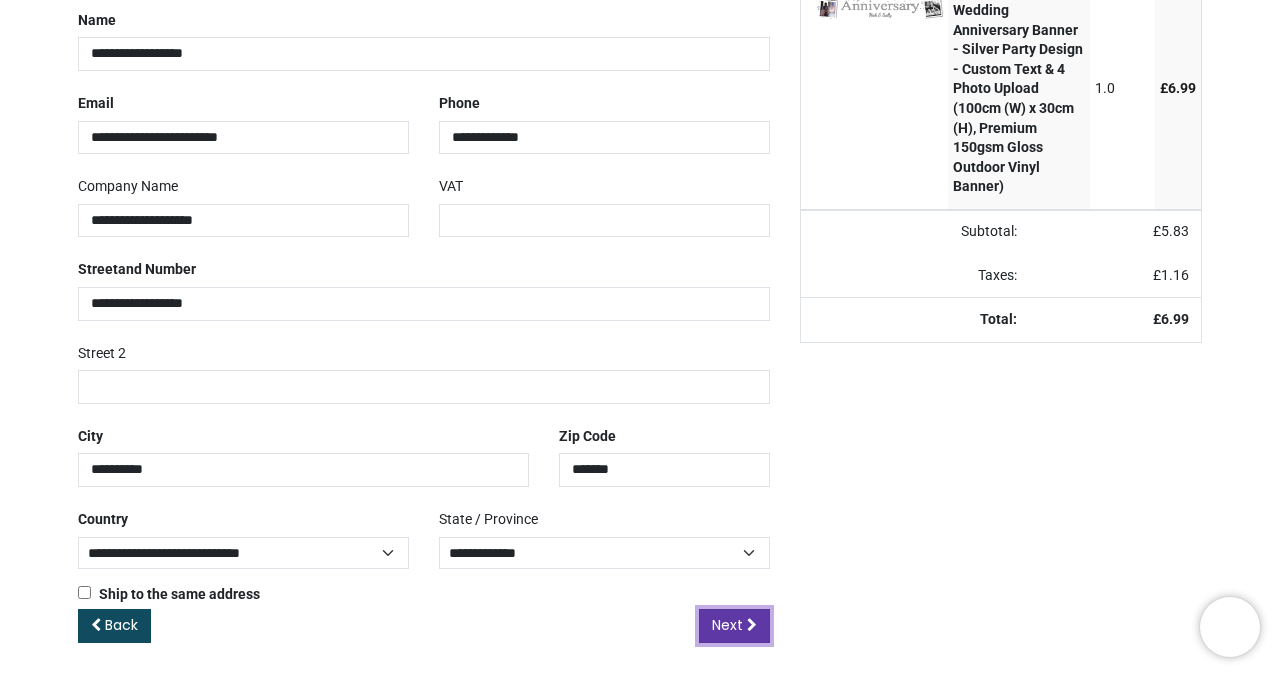 click on "Next" at bounding box center [727, 625] 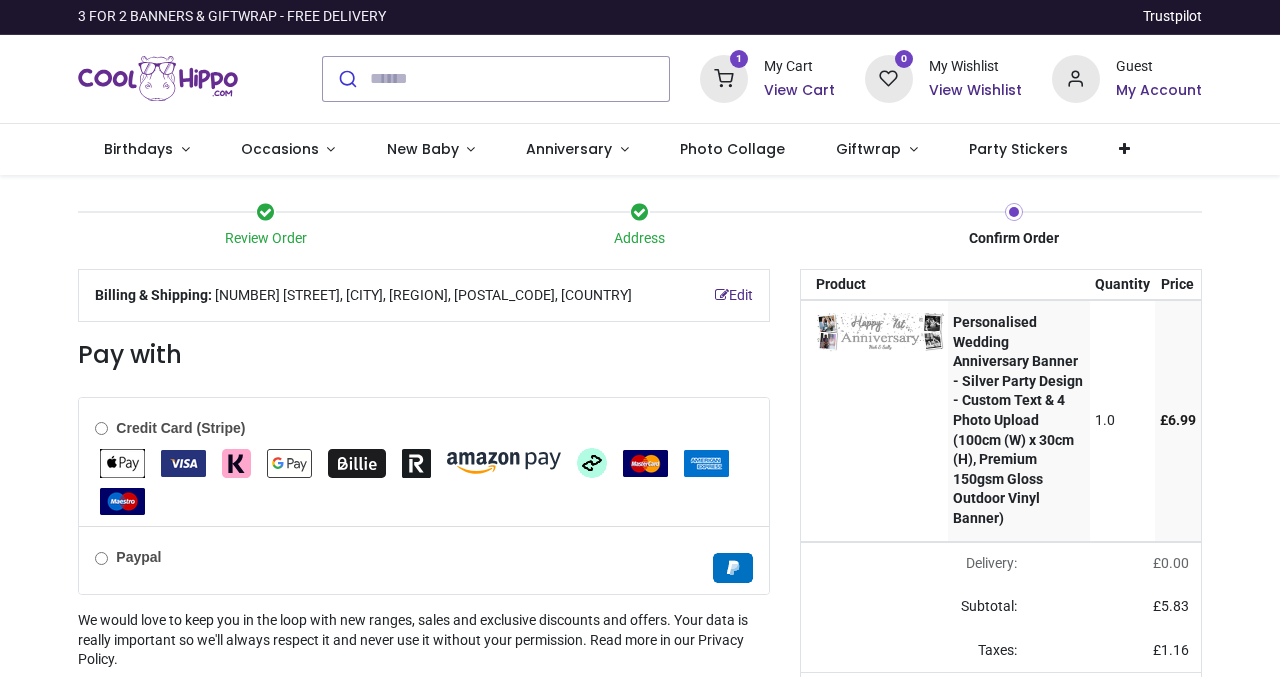 scroll, scrollTop: 0, scrollLeft: 0, axis: both 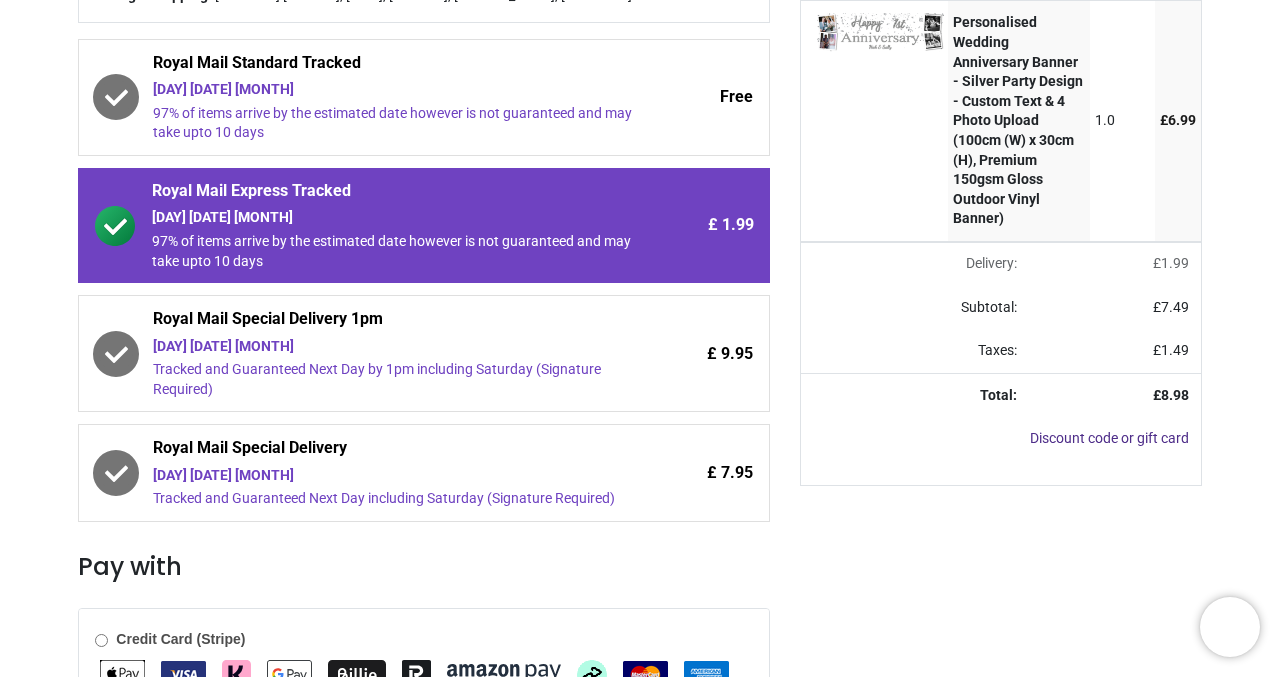 click on "Royal Mail Standard Tracked" at bounding box center (392, 66) 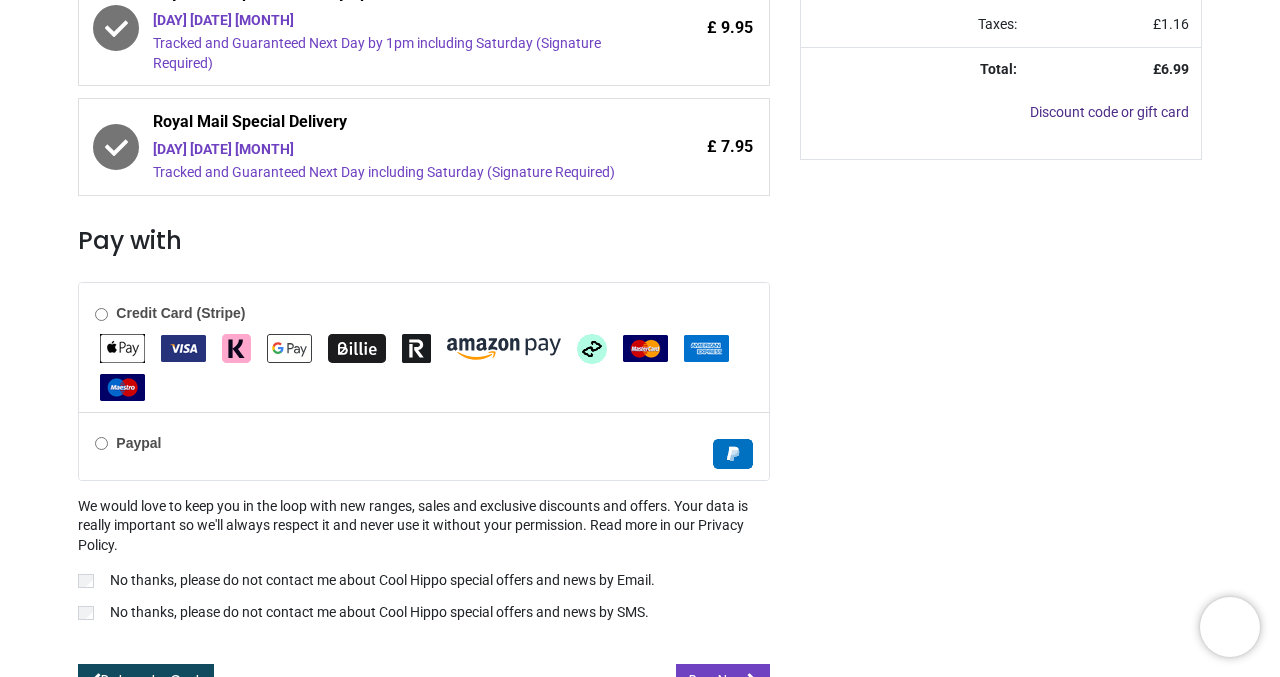 scroll, scrollTop: 649, scrollLeft: 0, axis: vertical 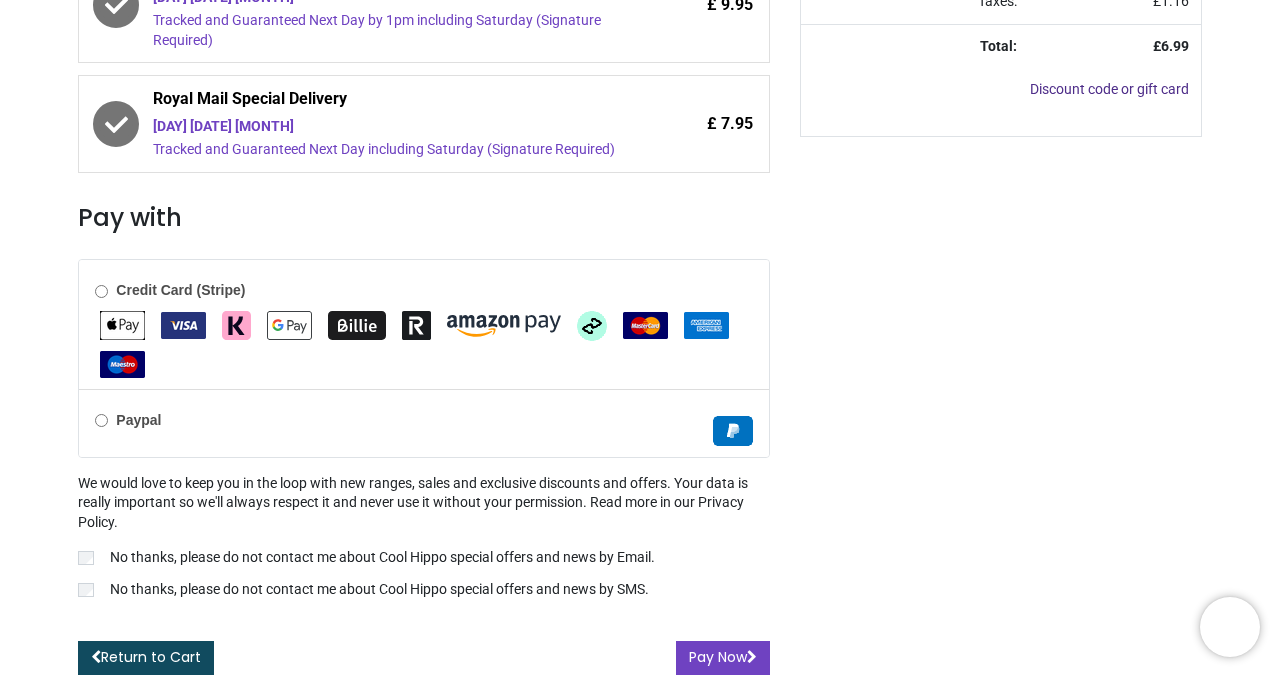 drag, startPoint x: 427, startPoint y: 550, endPoint x: 420, endPoint y: 568, distance: 19.313208 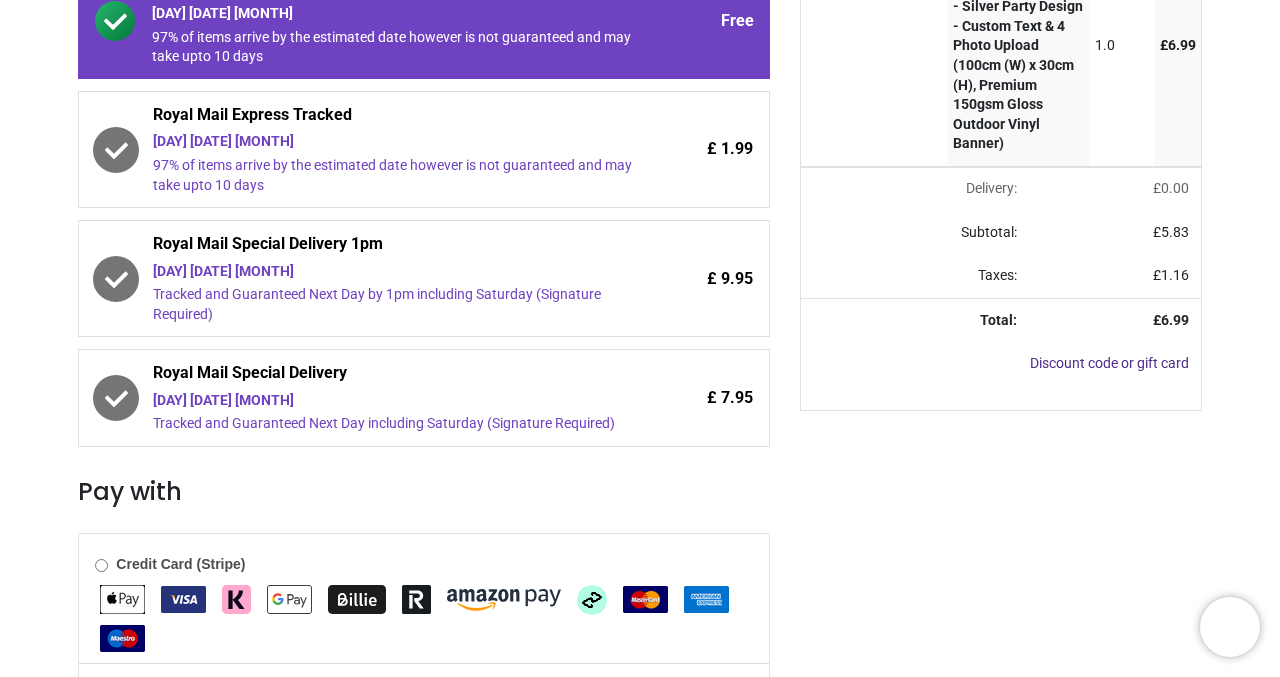 scroll, scrollTop: 400, scrollLeft: 0, axis: vertical 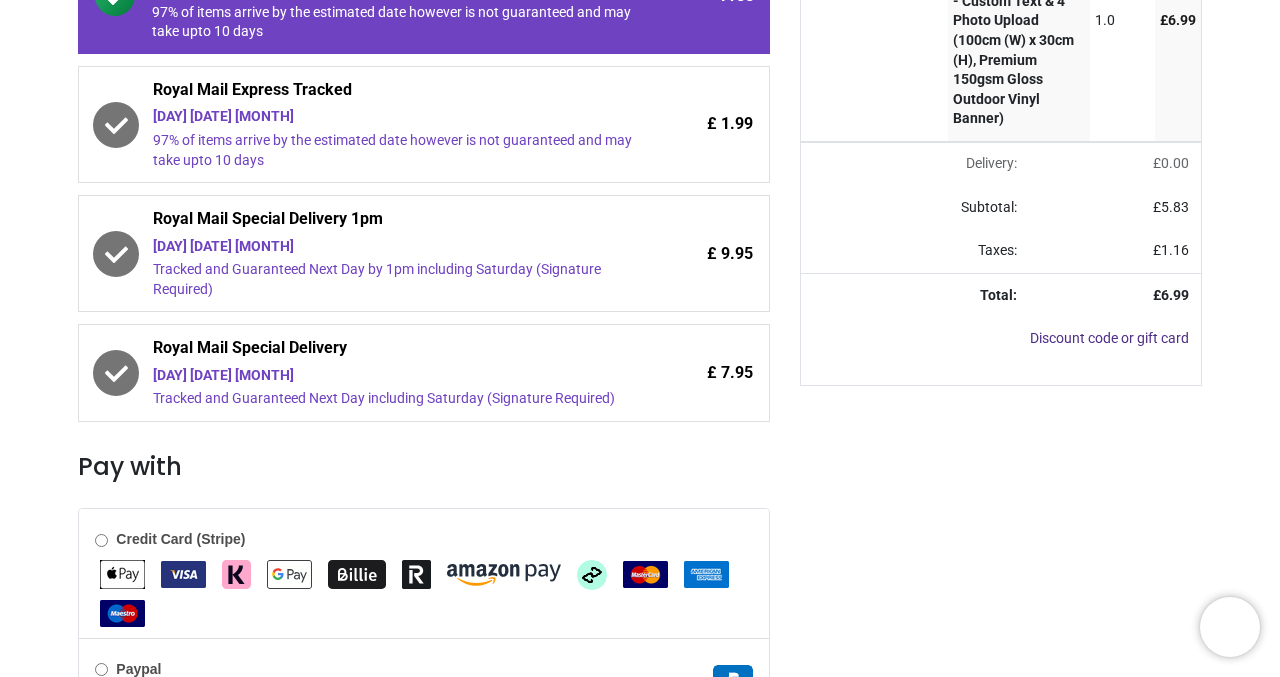 click at bounding box center (120, 569) 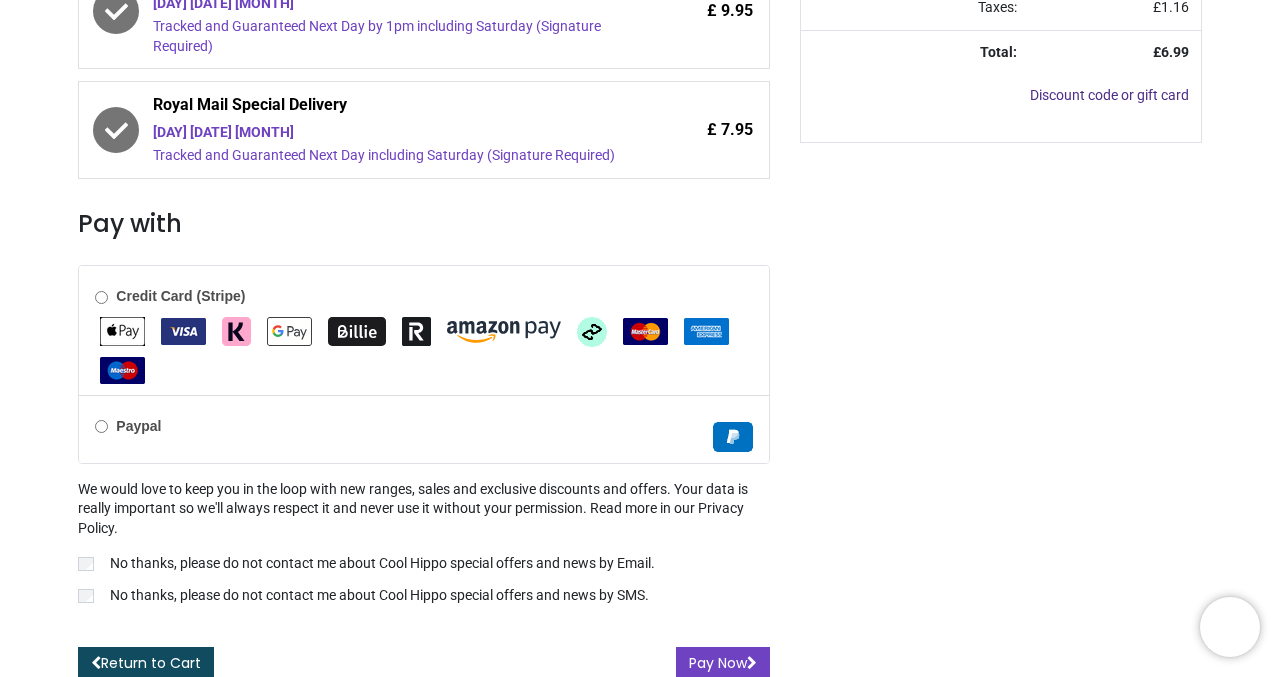 scroll, scrollTop: 649, scrollLeft: 0, axis: vertical 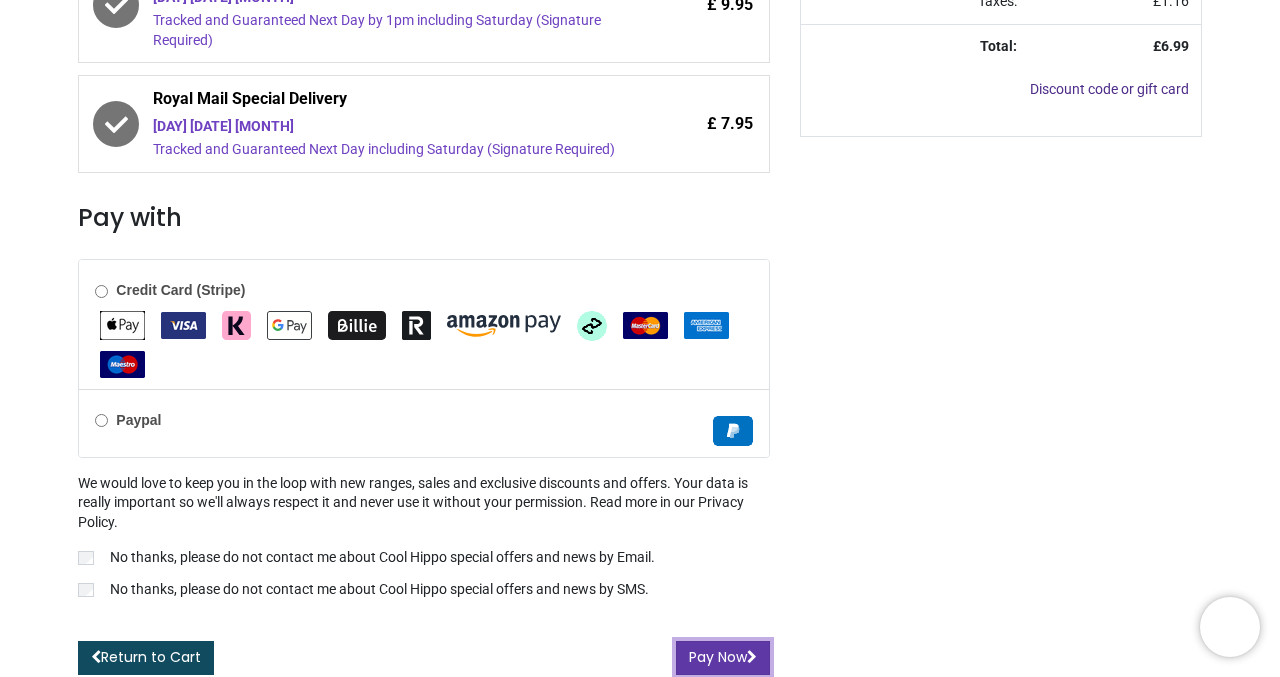click on "Pay Now" at bounding box center (723, 658) 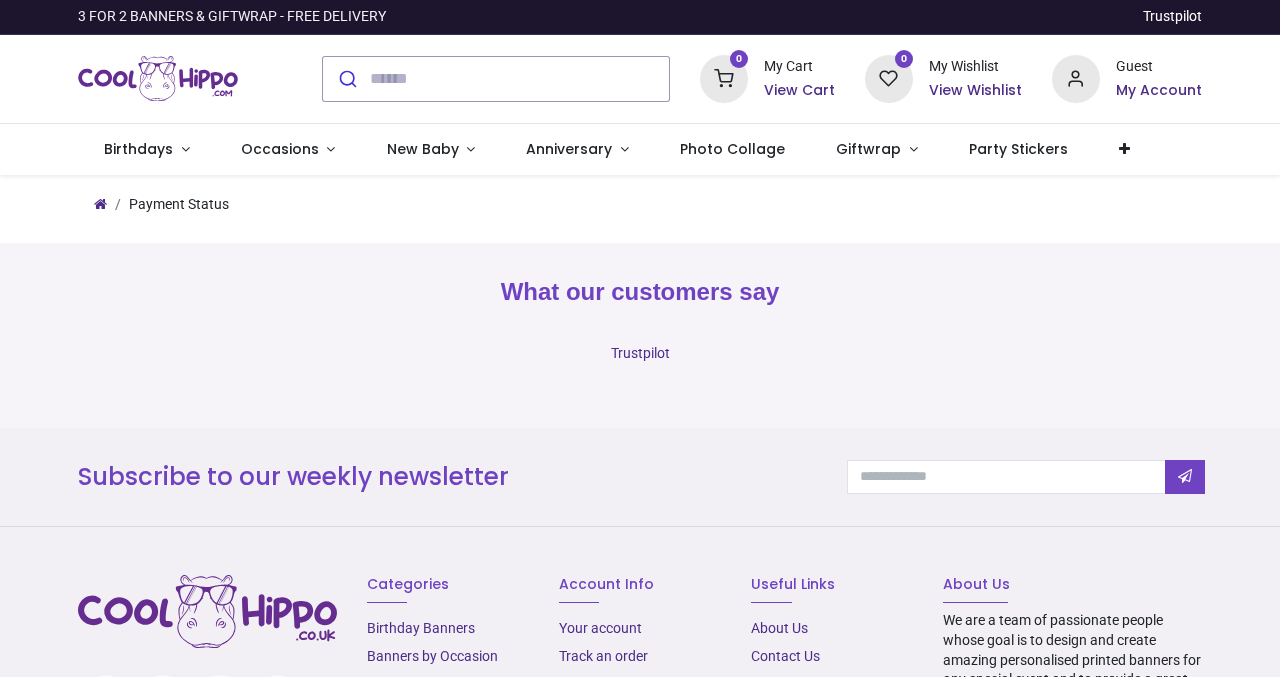 scroll, scrollTop: 0, scrollLeft: 0, axis: both 